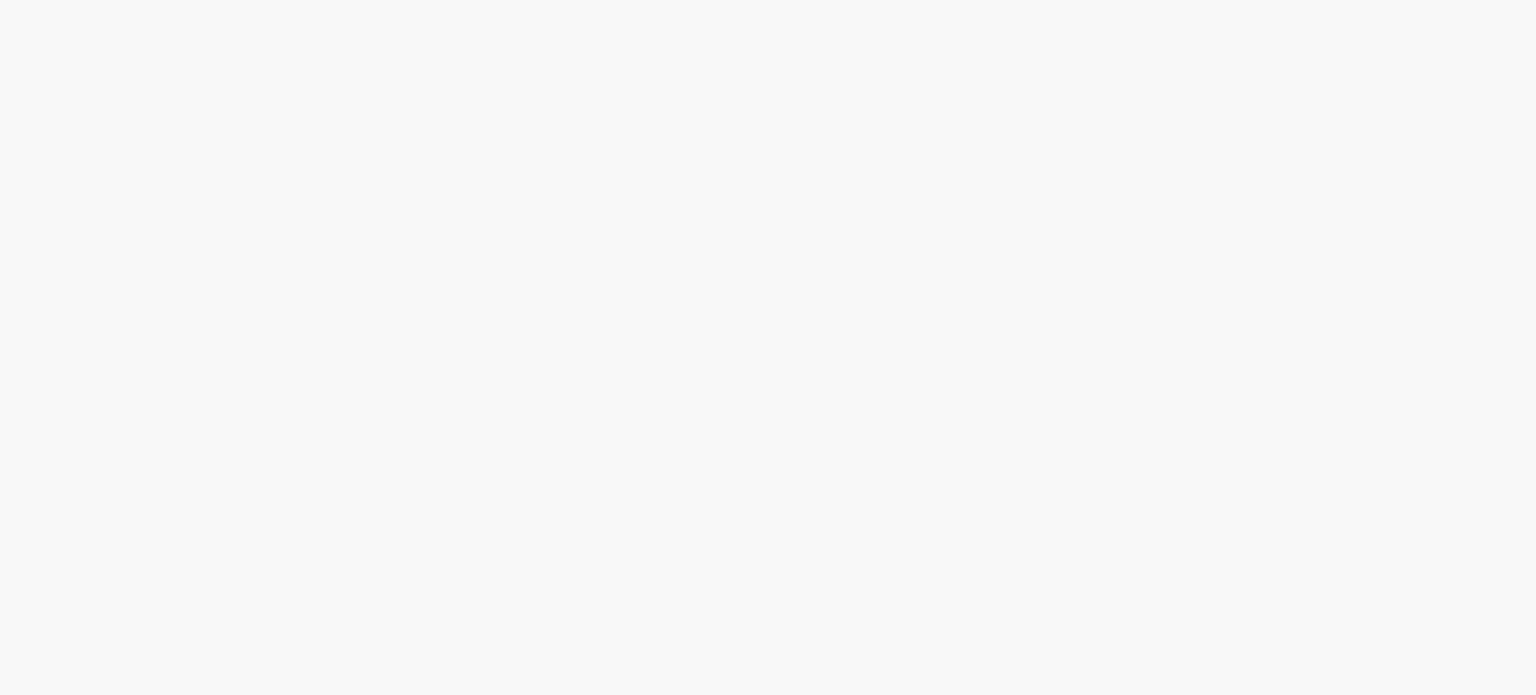 scroll, scrollTop: 0, scrollLeft: 0, axis: both 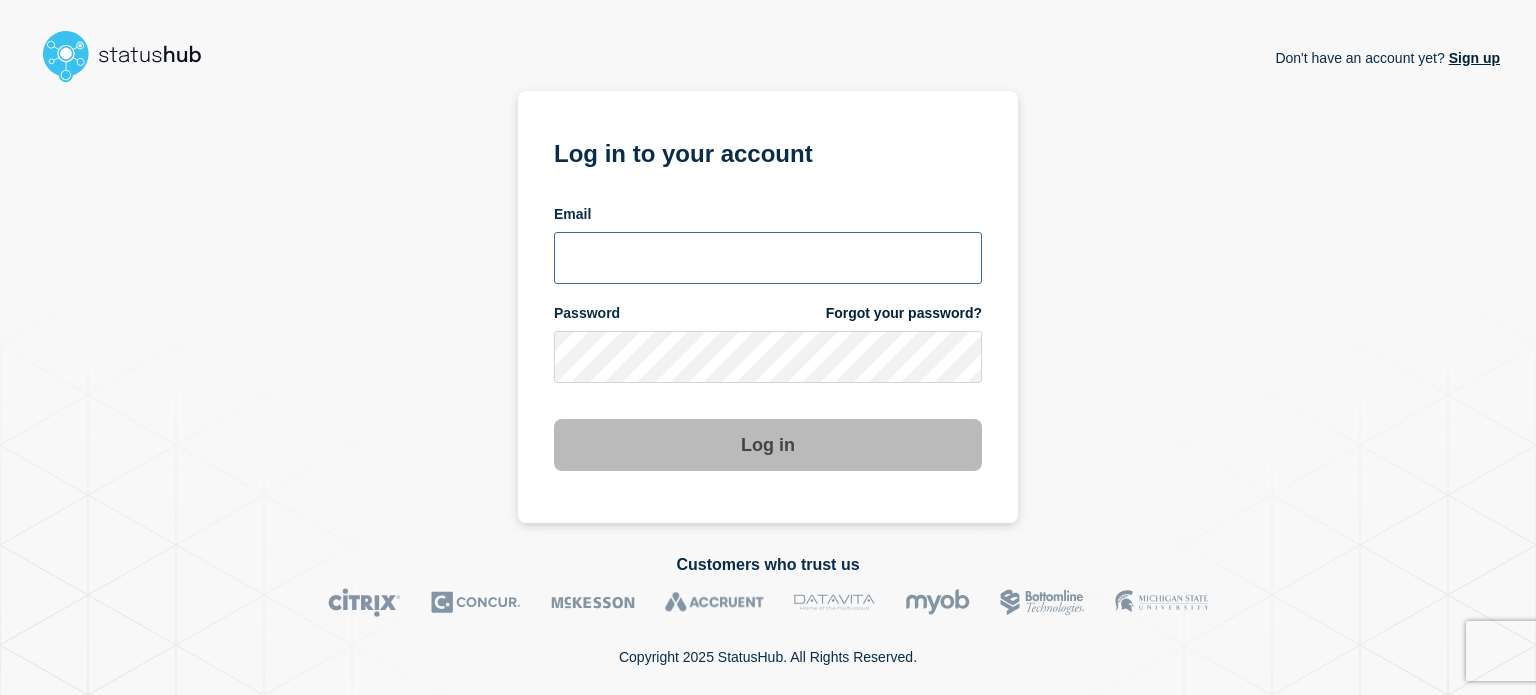 click at bounding box center [768, 258] 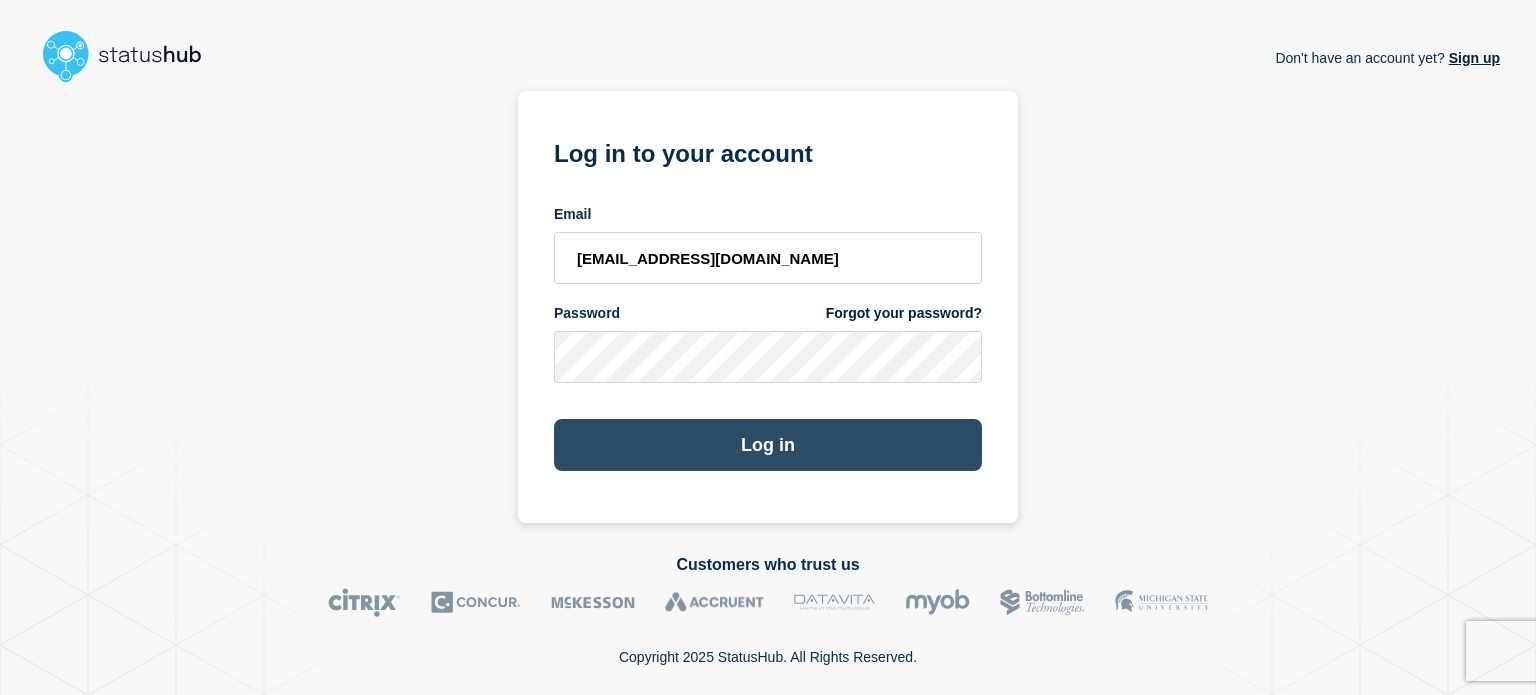click on "Log in" at bounding box center [768, 445] 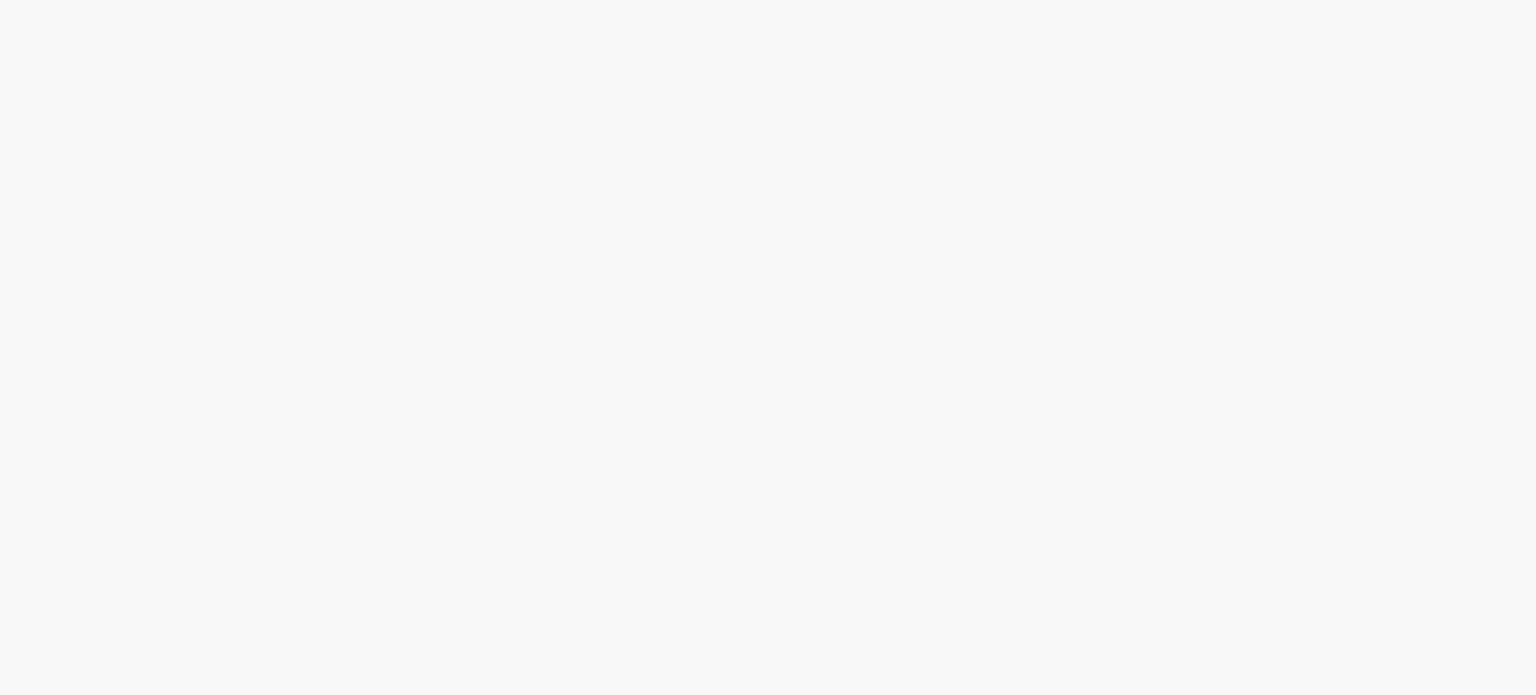 scroll, scrollTop: 0, scrollLeft: 0, axis: both 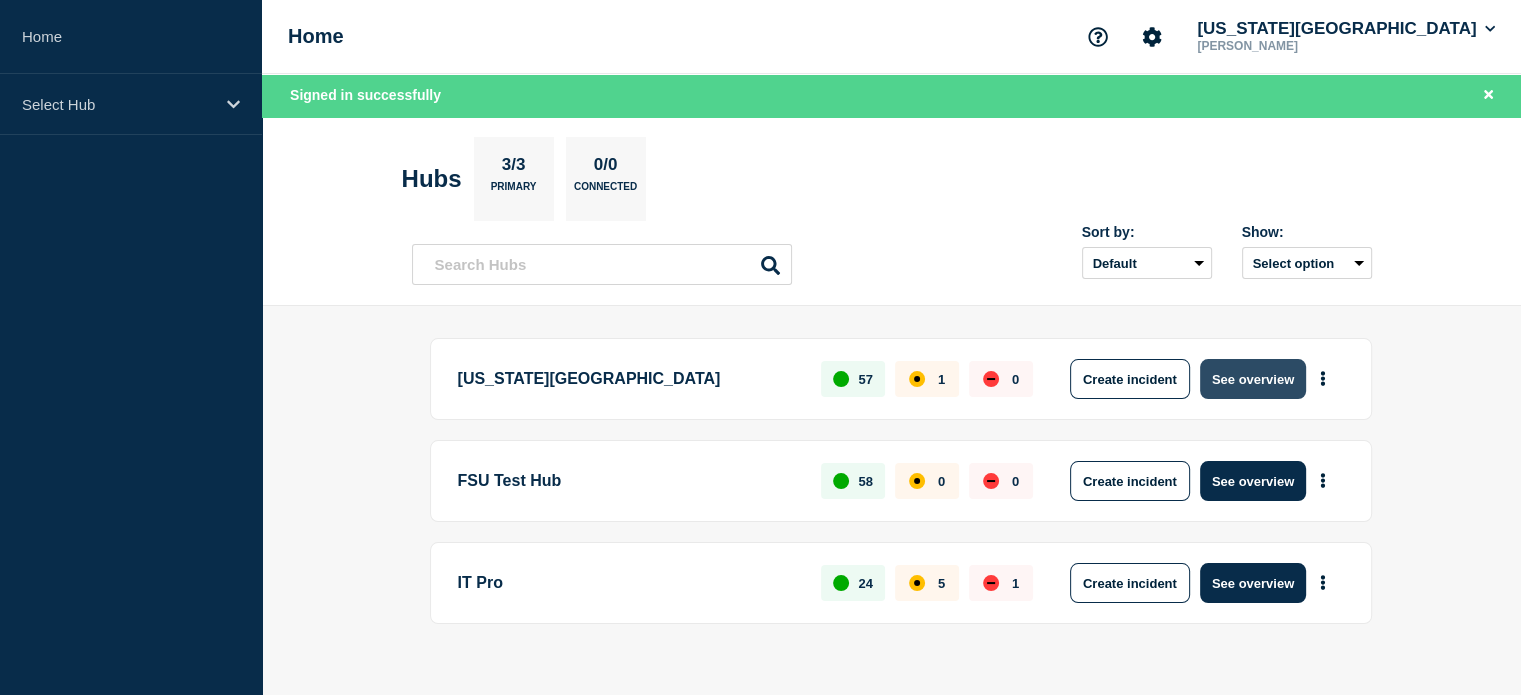 click on "See overview" at bounding box center [1253, 379] 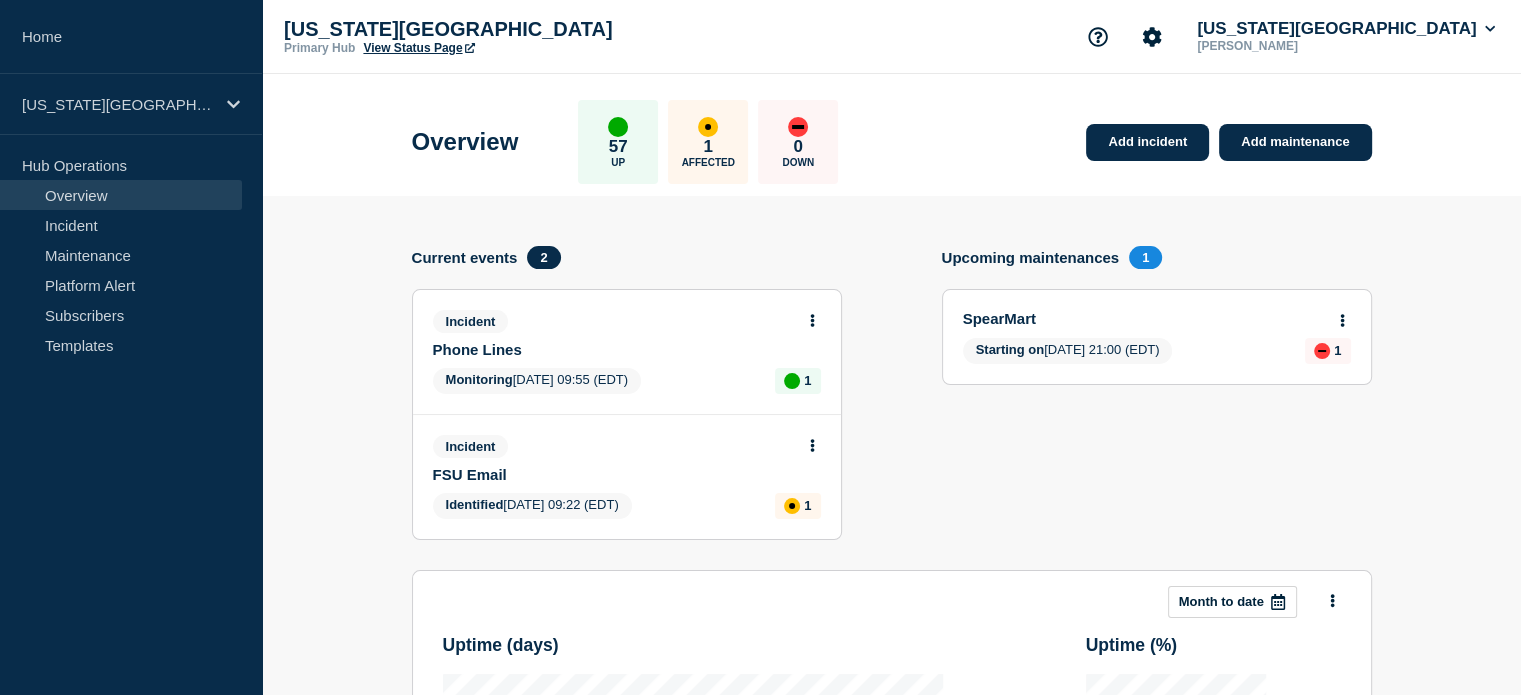 scroll, scrollTop: 124, scrollLeft: 0, axis: vertical 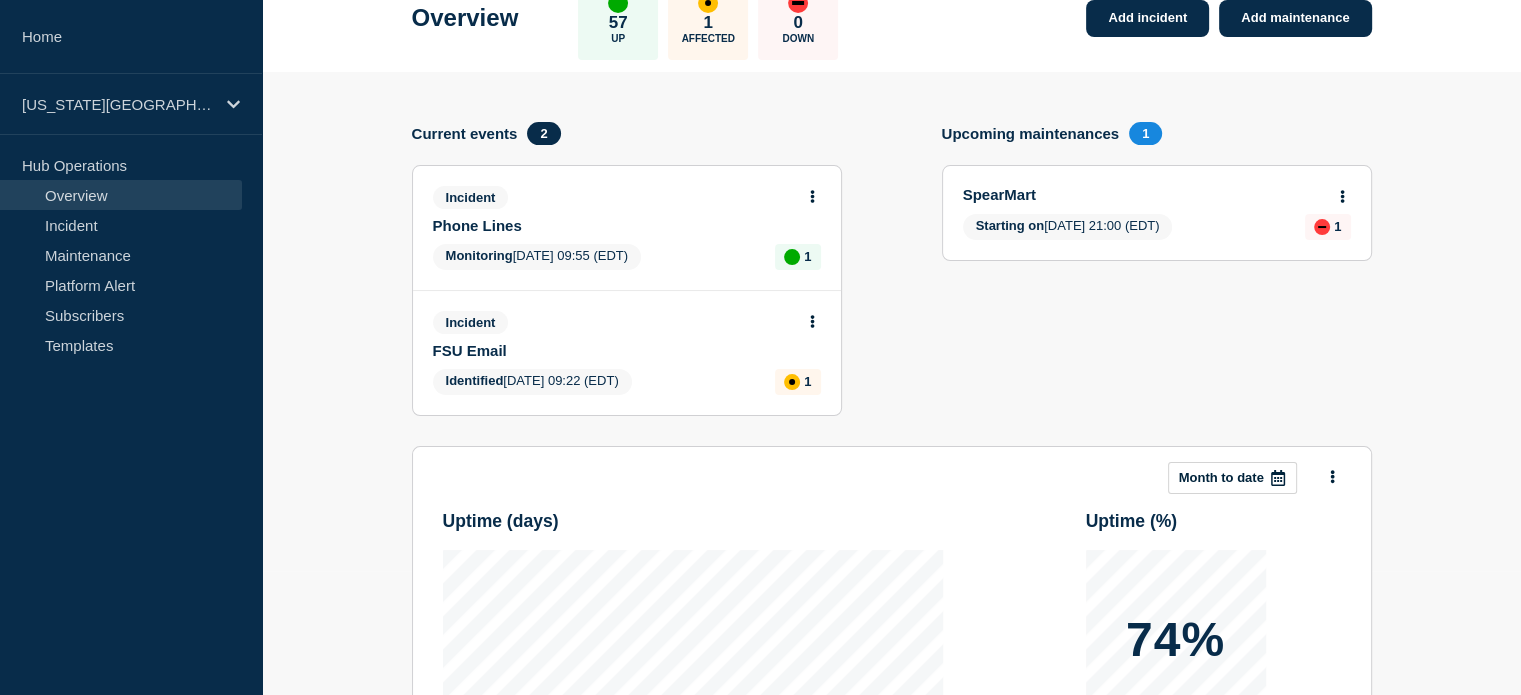 click 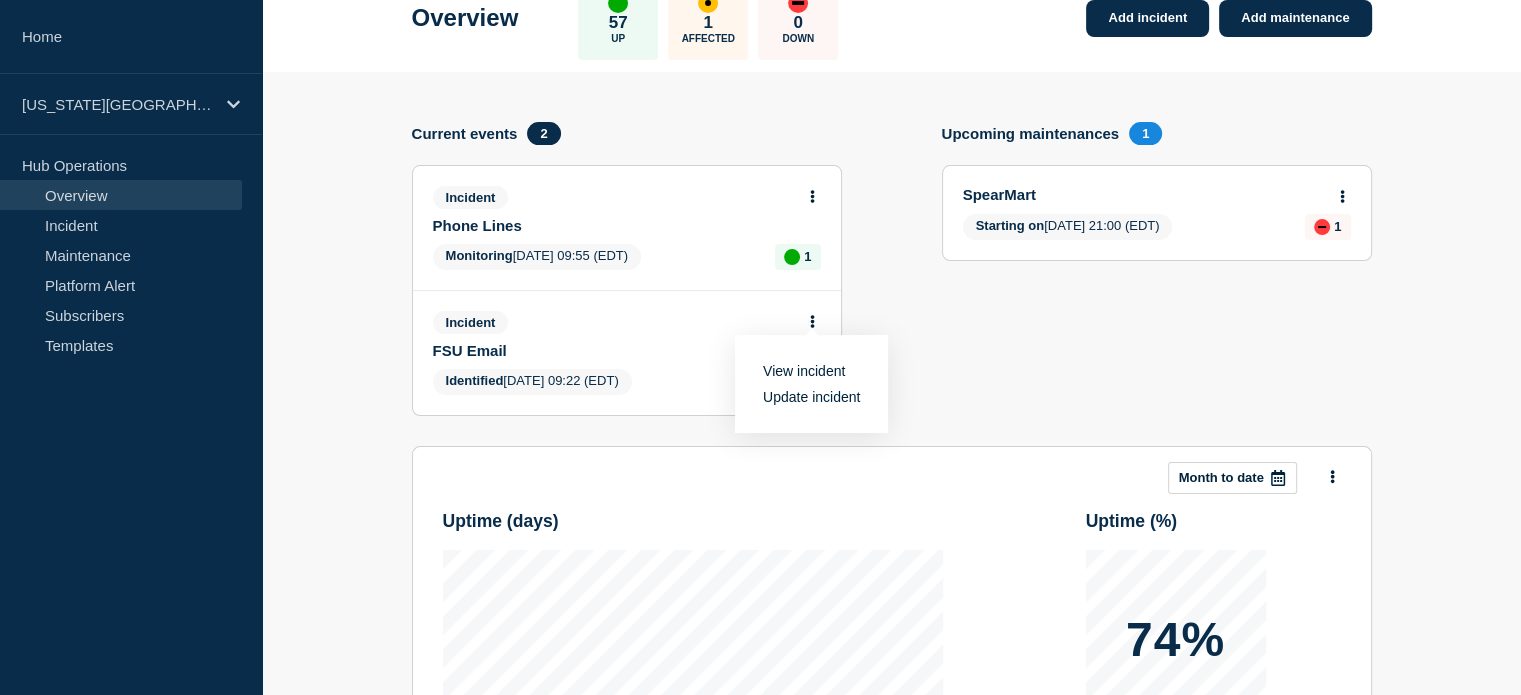 click on "Update incident" at bounding box center (811, 397) 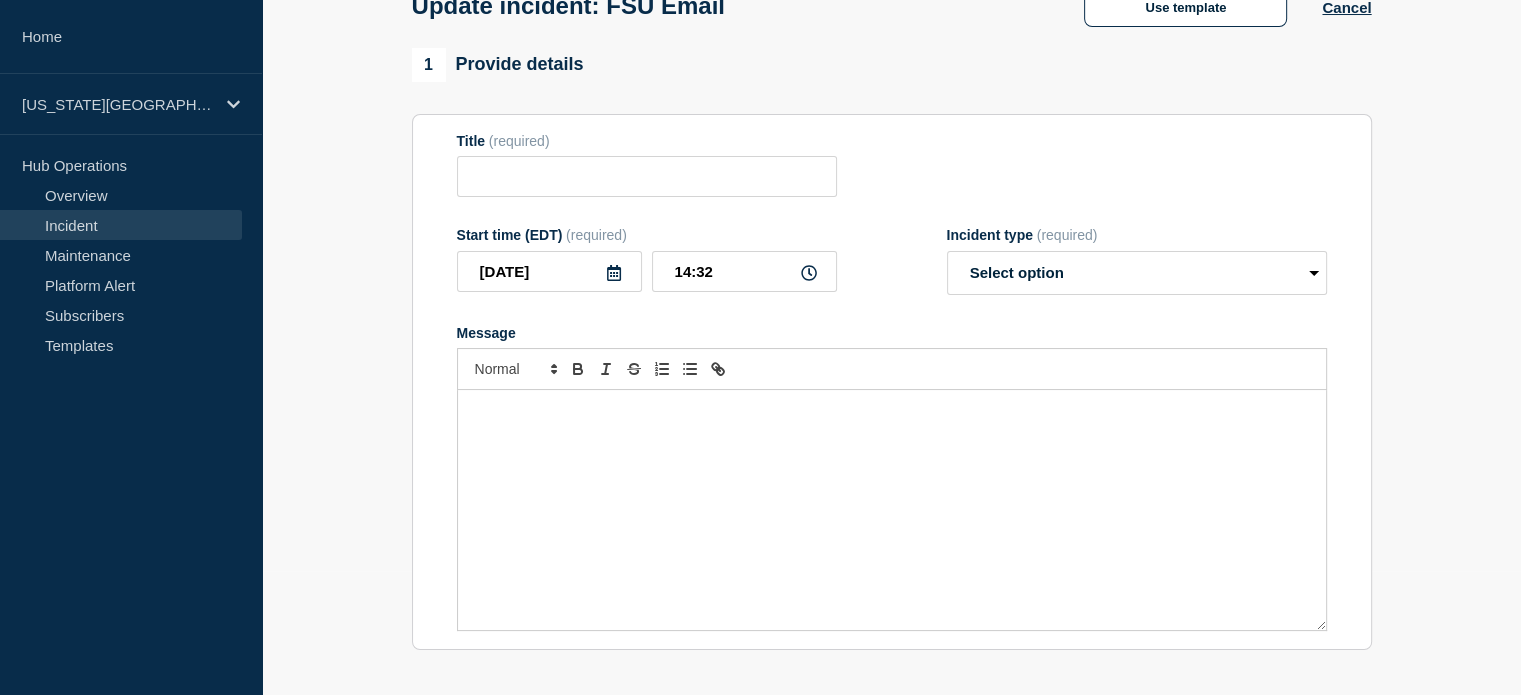 type on "FSU Email" 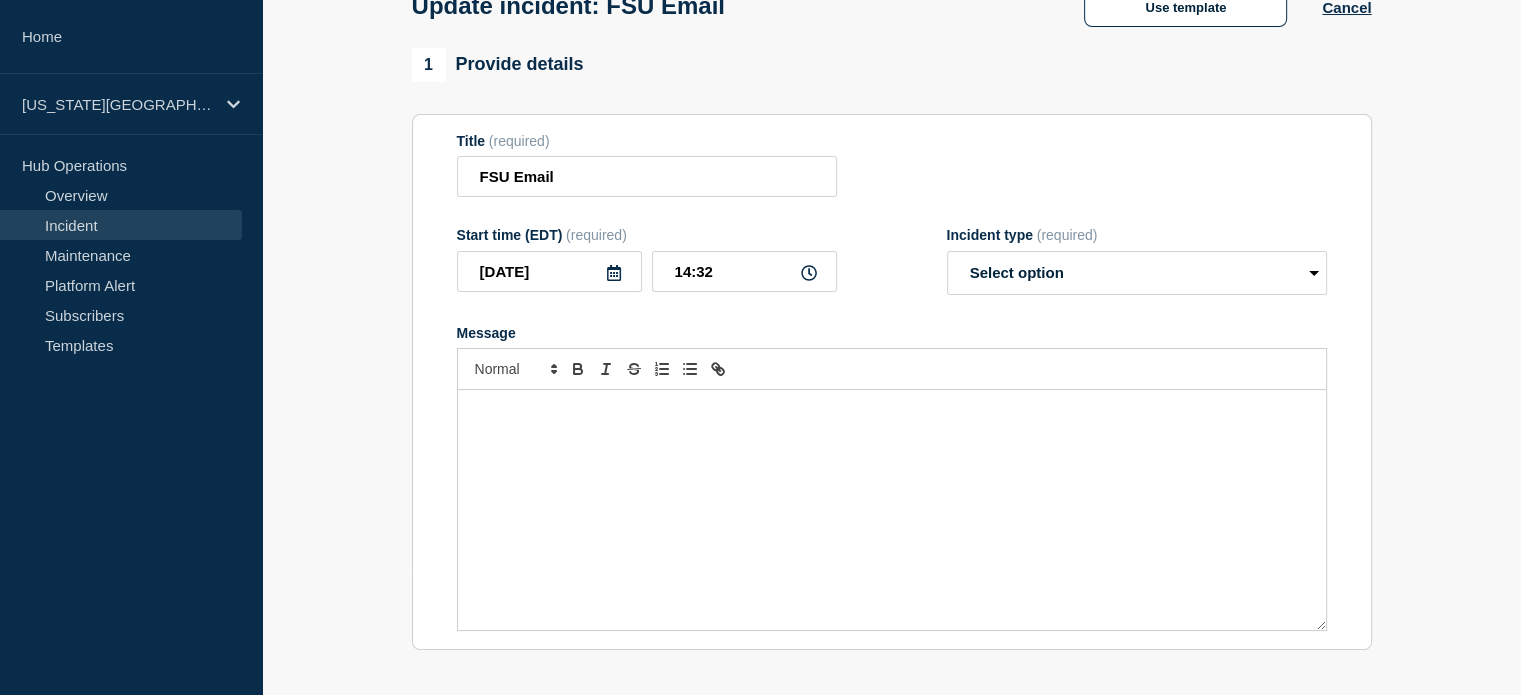 click at bounding box center [892, 411] 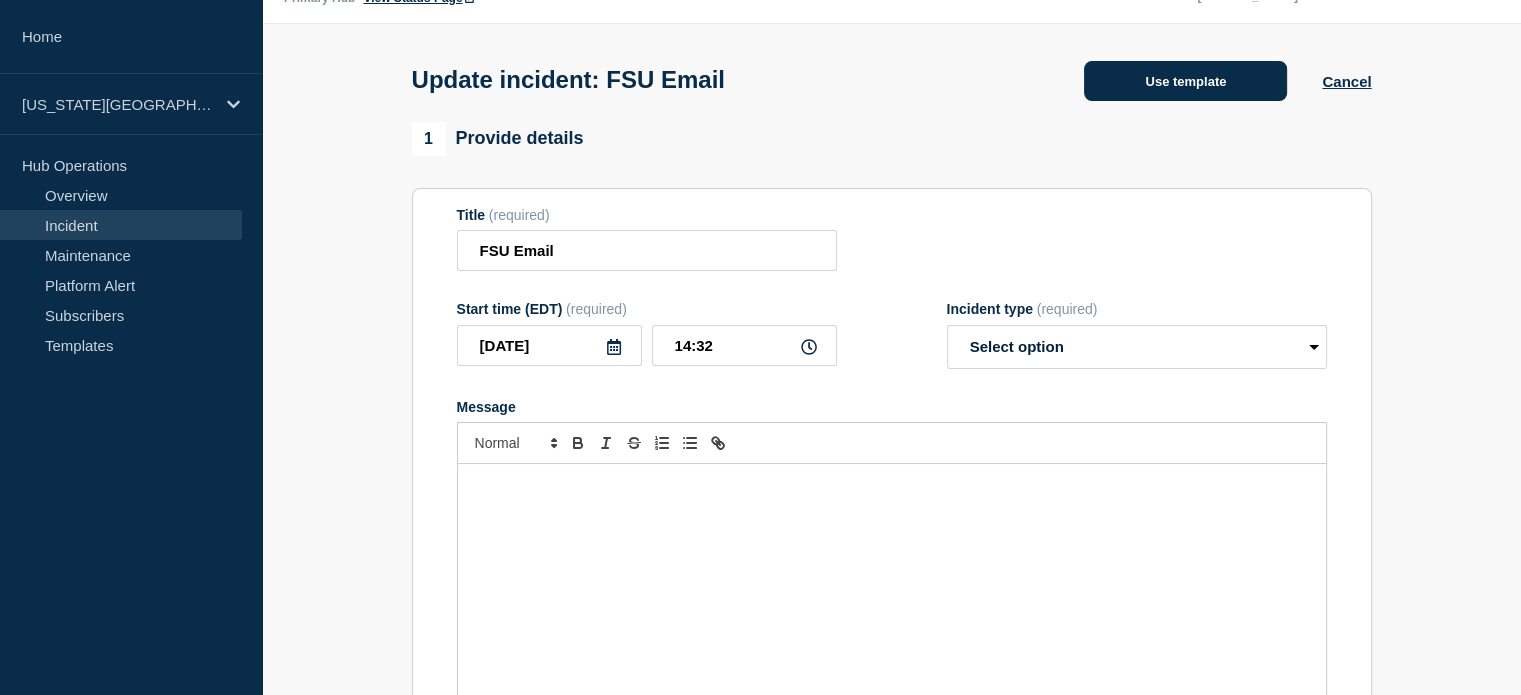 click on "Use template" at bounding box center (1185, 81) 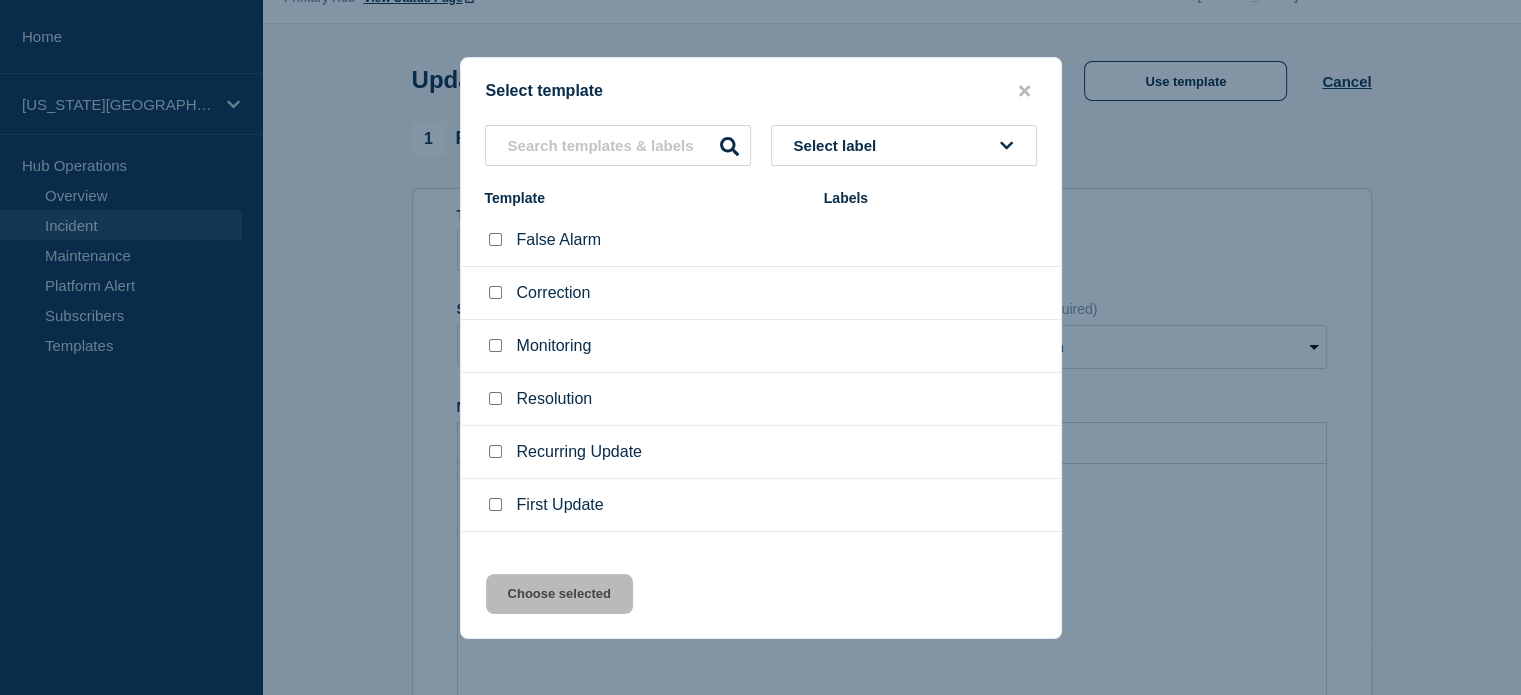 scroll, scrollTop: 33, scrollLeft: 0, axis: vertical 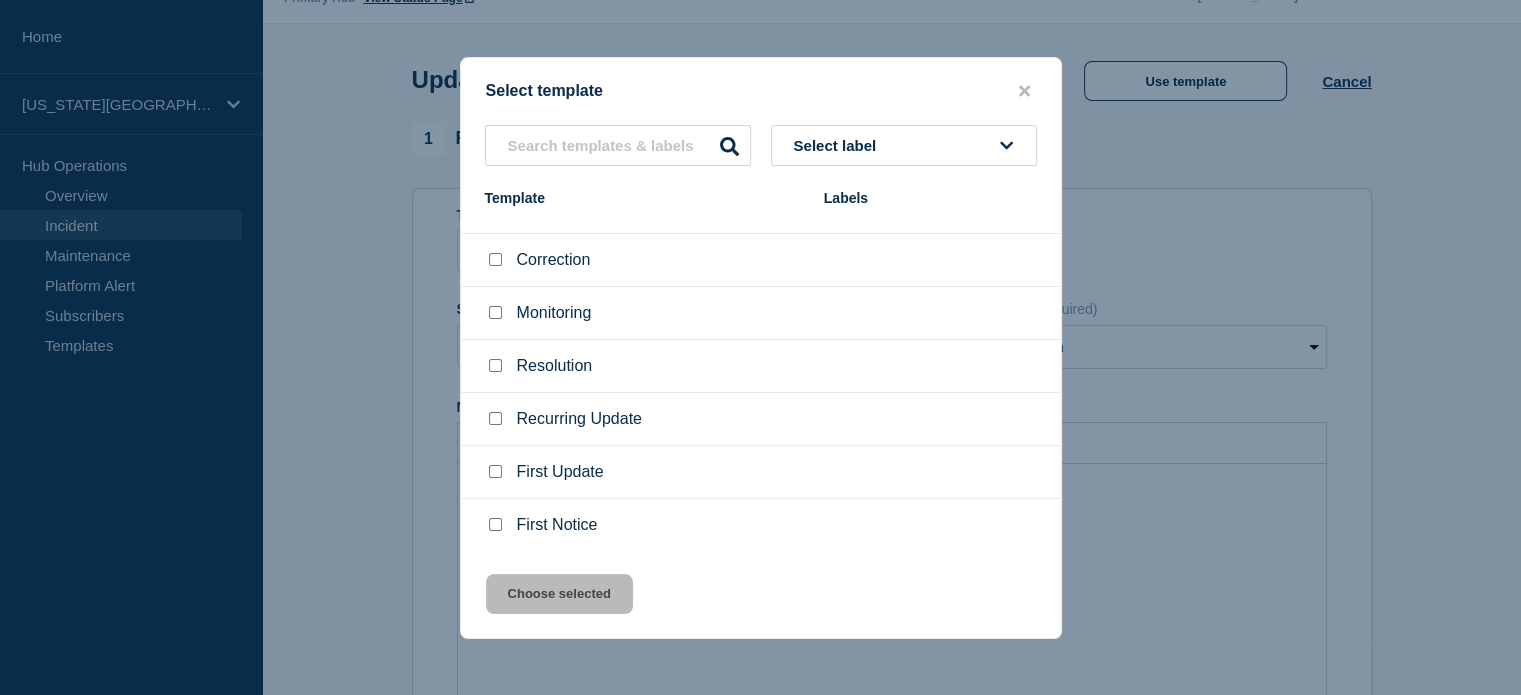 click at bounding box center (495, 418) 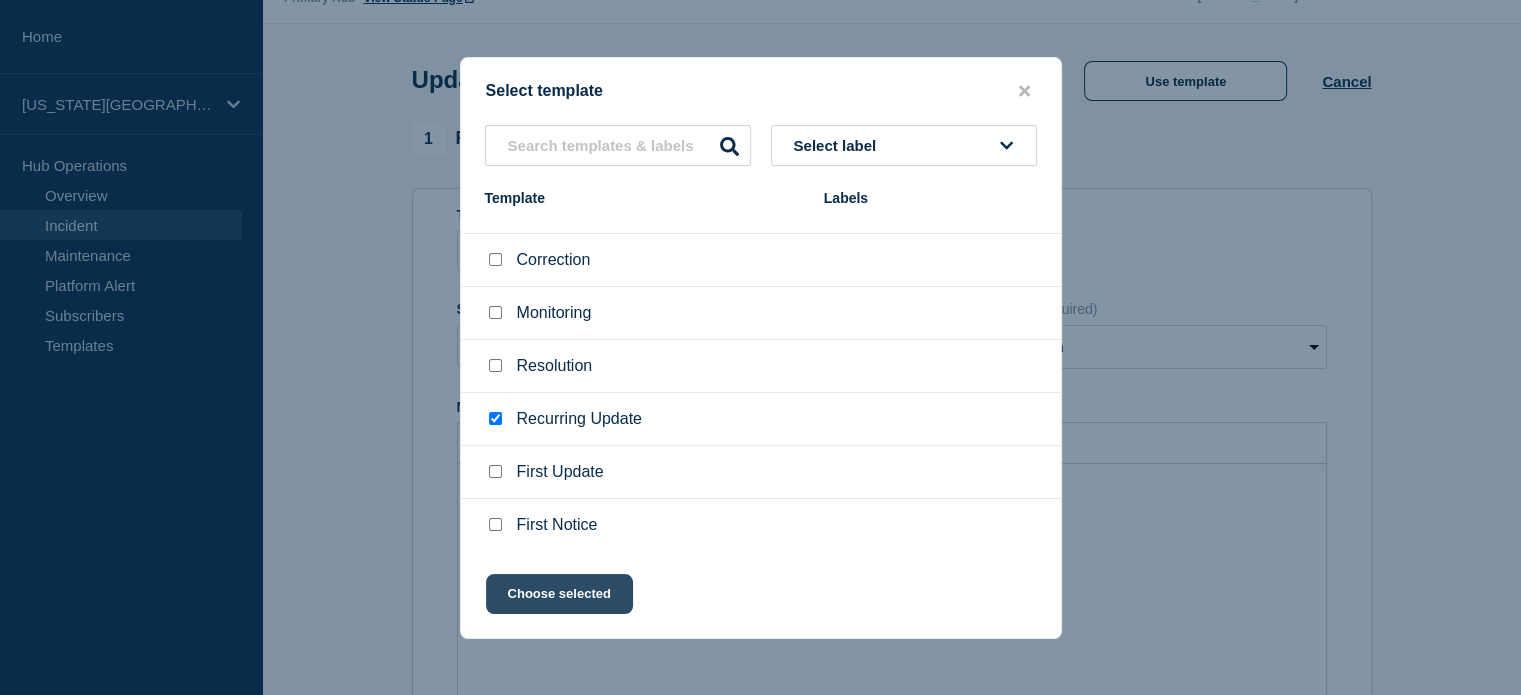 click on "Choose selected" 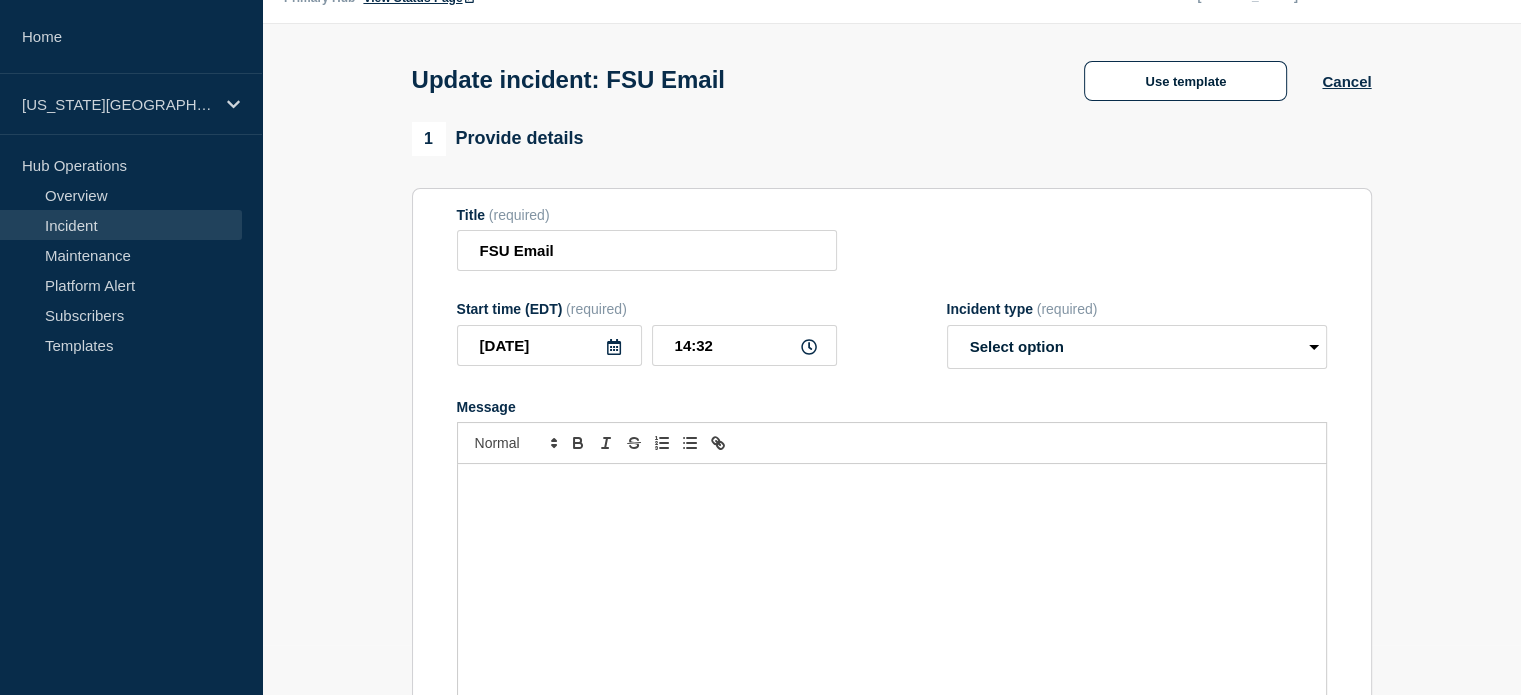 select on "identified" 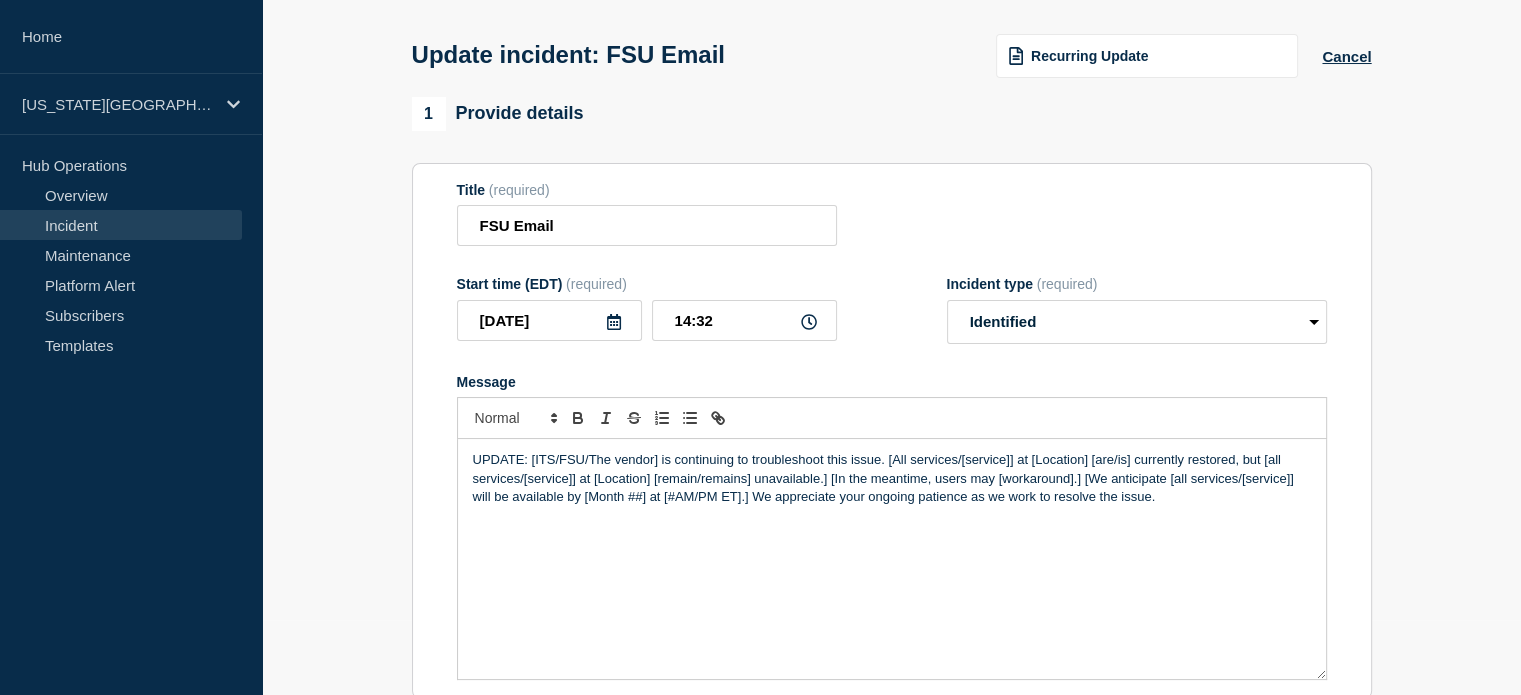 scroll, scrollTop: 175, scrollLeft: 0, axis: vertical 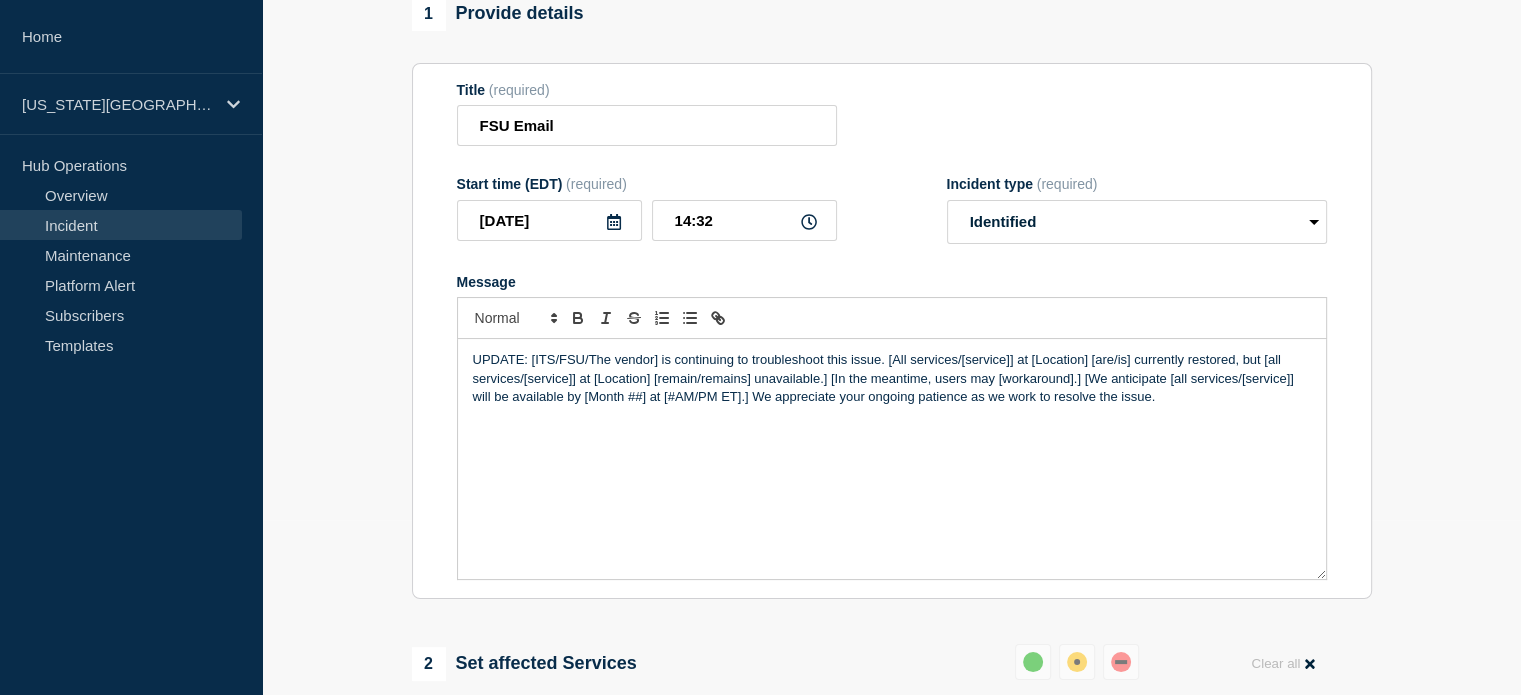 click on "UPDATE: [ITS/FSU/The vendor] is continuing to troubleshoot this issue. [All services/[service]] at [Location] [are/is] currently restored, but [all services/[service]] at [Location] [remain/remains] unavailable.] [In the meantime, users may [workaround].] [We anticipate [all services/[service]] will be available by [Month ##] at [#AM/PM ET].] We appreciate your ongoing patience as we work to resolve the issue." at bounding box center (892, 459) 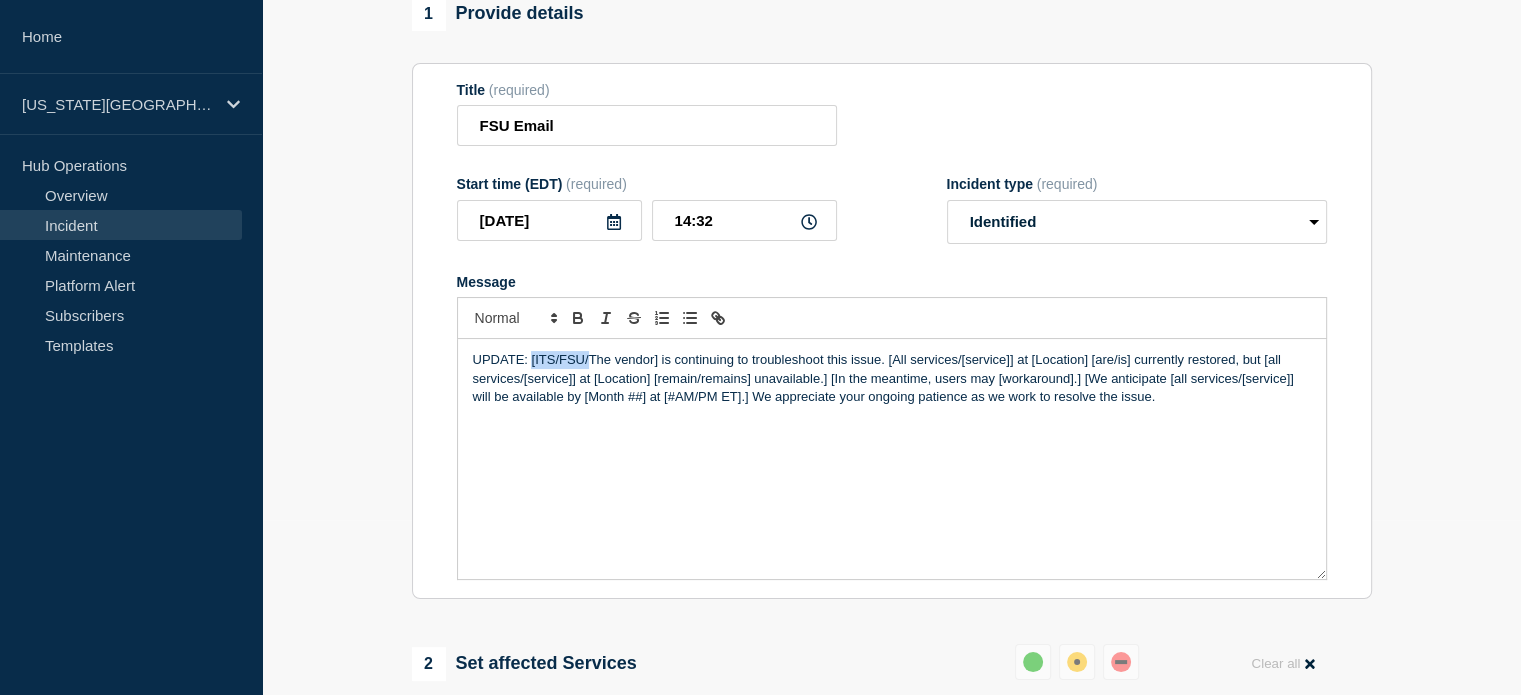 drag, startPoint x: 588, startPoint y: 366, endPoint x: 530, endPoint y: 376, distance: 58.855755 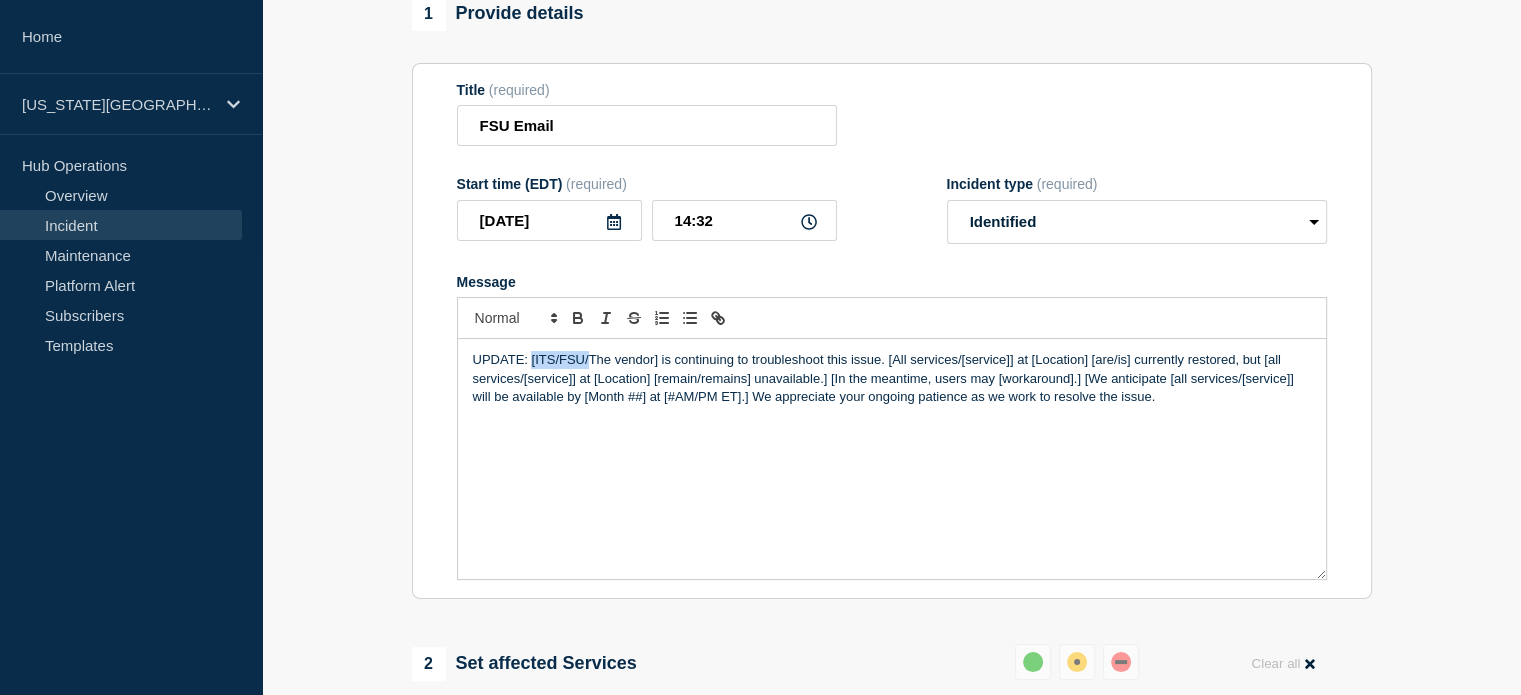 click on "UPDATE: [ITS/FSU/The vendor] is continuing to troubleshoot this issue. [All services/[service]] at [Location] [are/is] currently restored, but [all services/[service]] at [Location] [remain/remains] unavailable.] [In the meantime, users may [workaround].] [We anticipate [all services/[service]] will be available by [Month ##] at [#AM/PM ET].] We appreciate your ongoing patience as we work to resolve the issue." at bounding box center (892, 378) 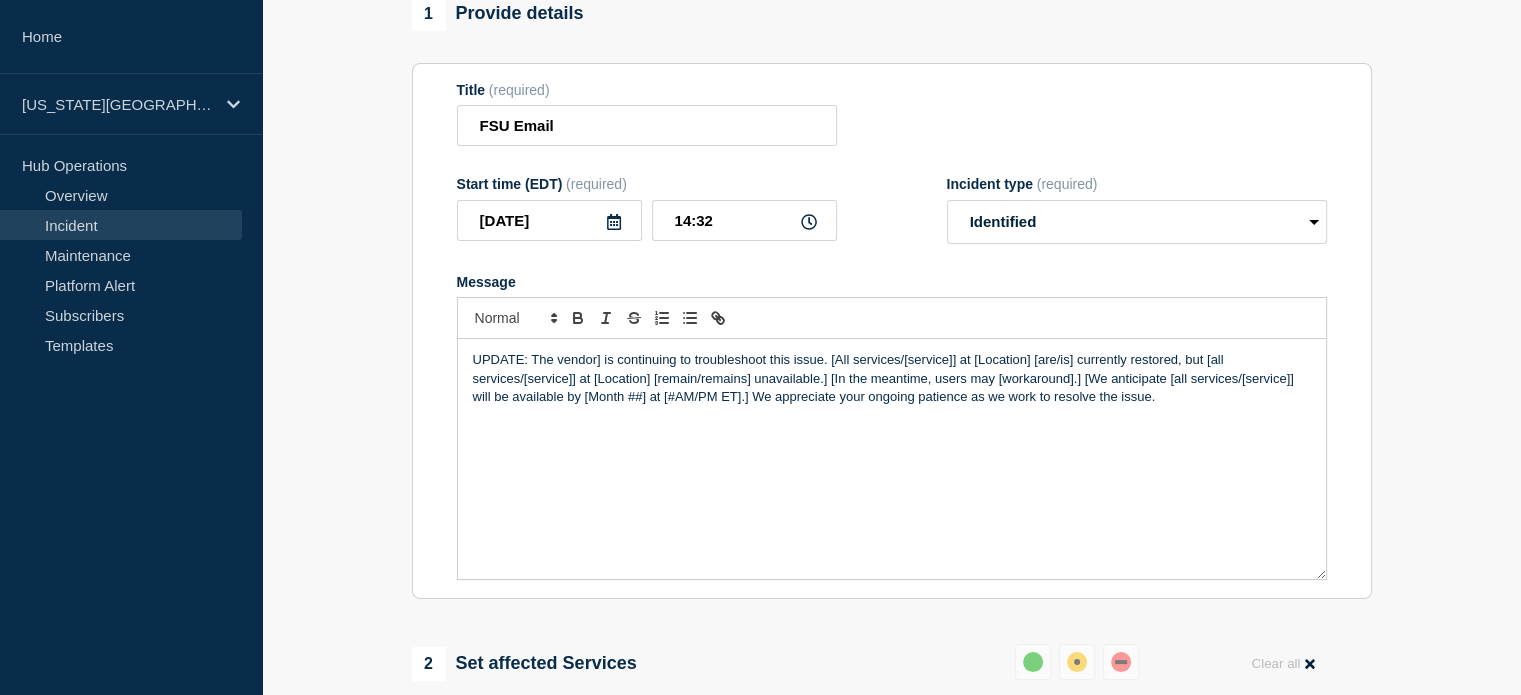 click on "UPDATE: The vendor] is continuing to troubleshoot this issue. [All services/[service]] at [Location] [are/is] currently restored, but [all services/[service]] at [Location] [remain/remains] unavailable.] [In the meantime, users may [workaround].] [We anticipate [all services/[service]] will be available by [Month ##] at [#AM/PM ET].] We appreciate your ongoing patience as we work to resolve the issue." at bounding box center [892, 378] 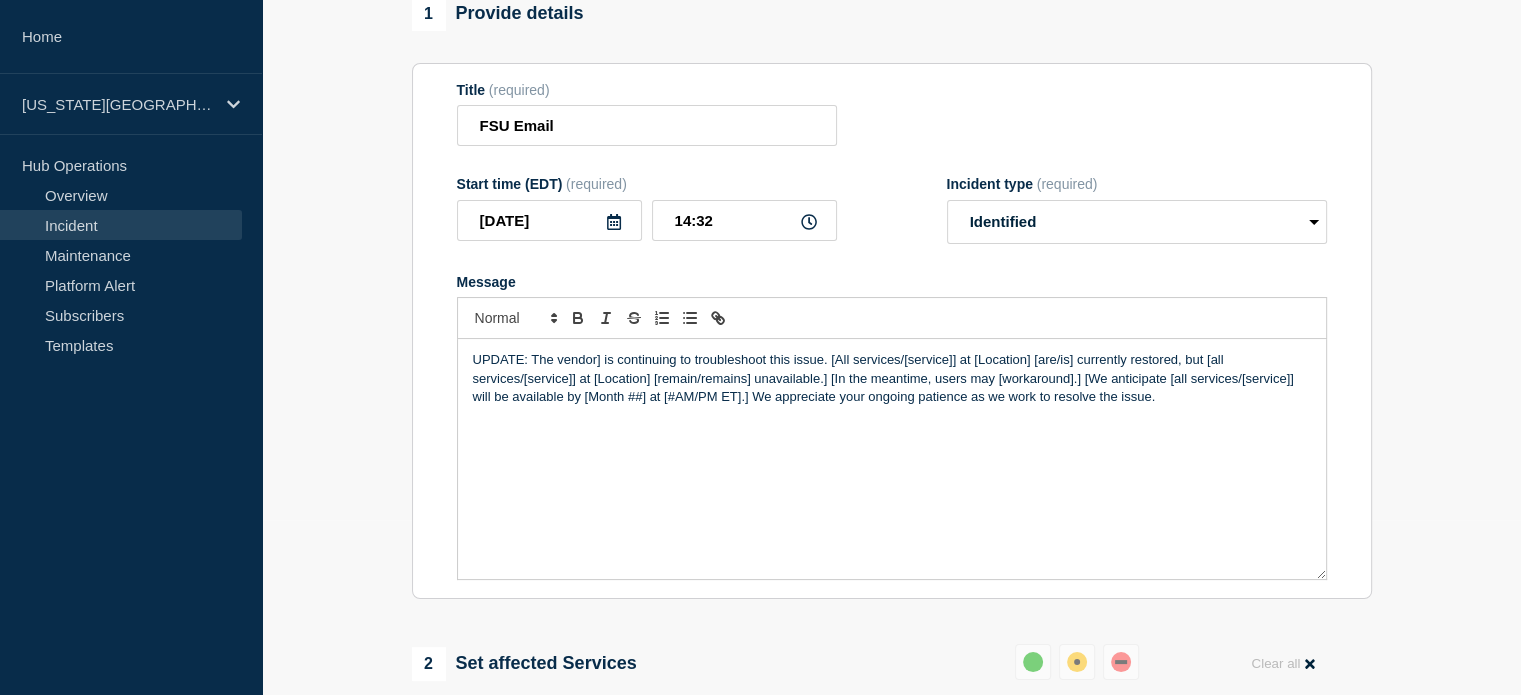 type 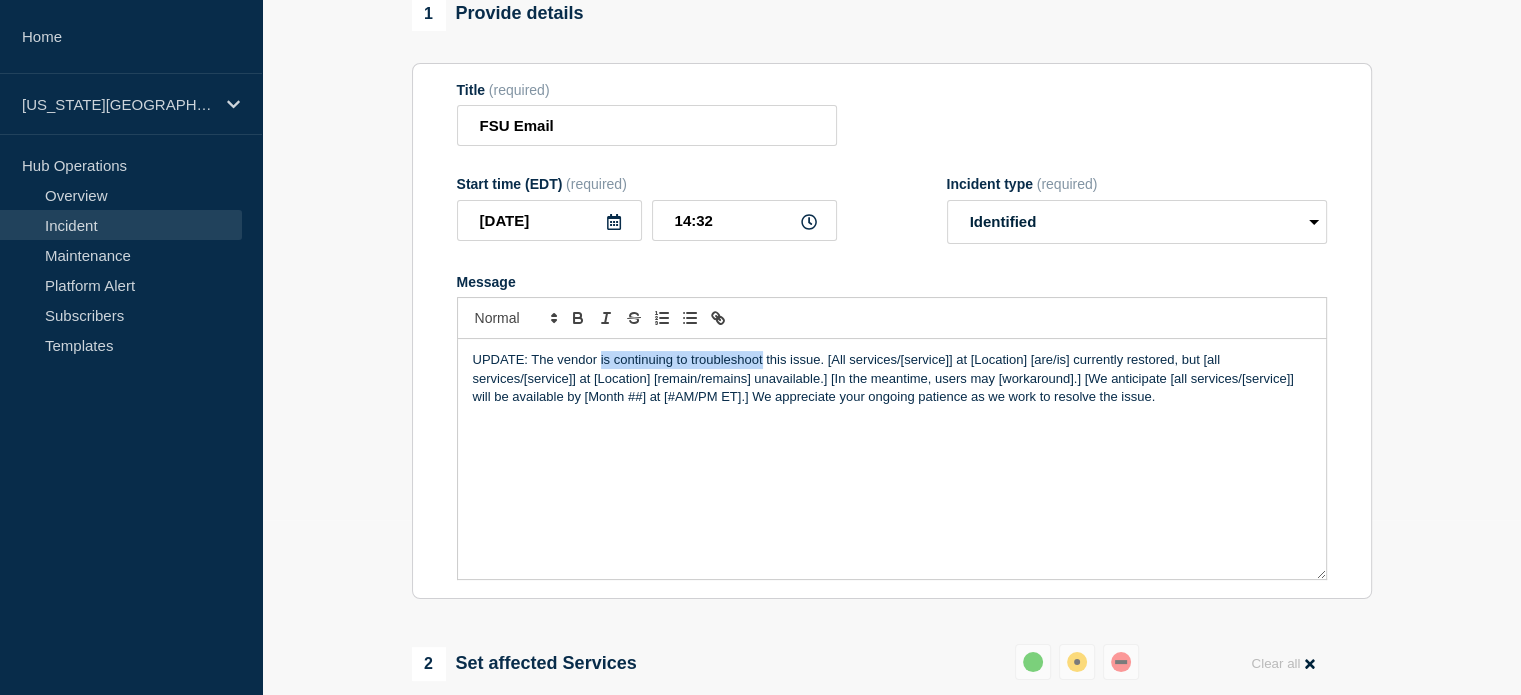 drag, startPoint x: 600, startPoint y: 363, endPoint x: 762, endPoint y: 356, distance: 162.15117 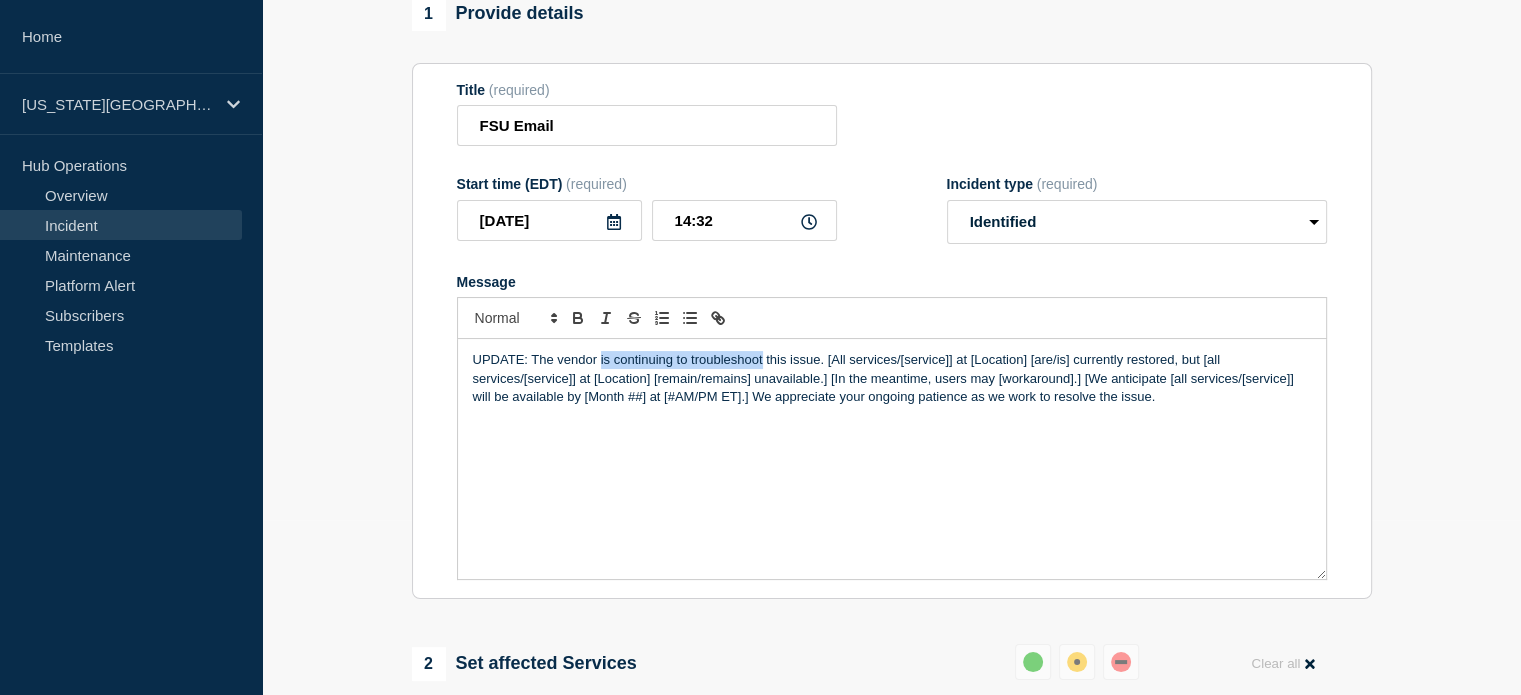 click on "UPDATE: The vendor is continuing to troubleshoot this issue. [All services/[service]] at [Location] [are/is] currently restored, but [all services/[service]] at [Location] [remain/remains] unavailable.] [In the meantime, users may [workaround].] [We anticipate [all services/[service]] will be available by [Month ##] at [#AM/PM ET].] We appreciate your ongoing patience as we work to resolve the issue." at bounding box center (892, 459) 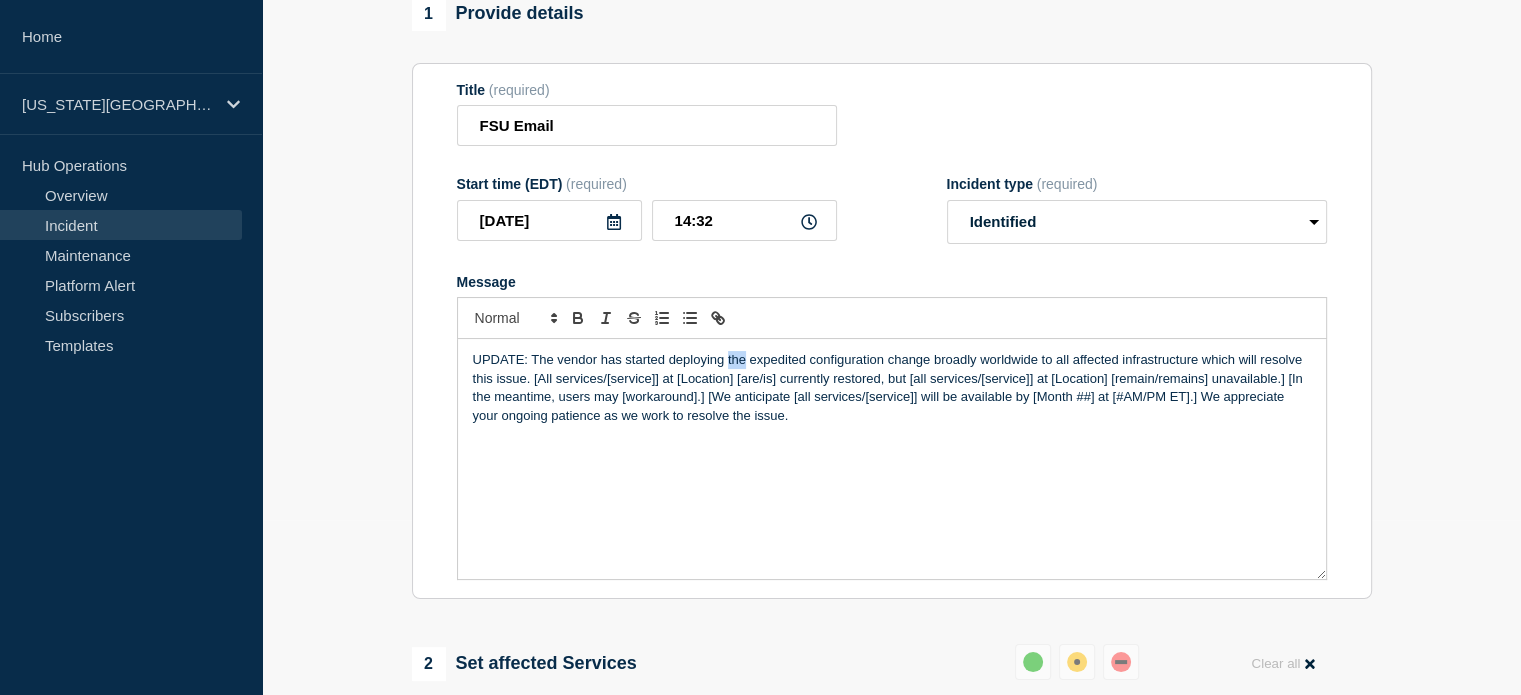 drag, startPoint x: 726, startPoint y: 366, endPoint x: 744, endPoint y: 363, distance: 18.248287 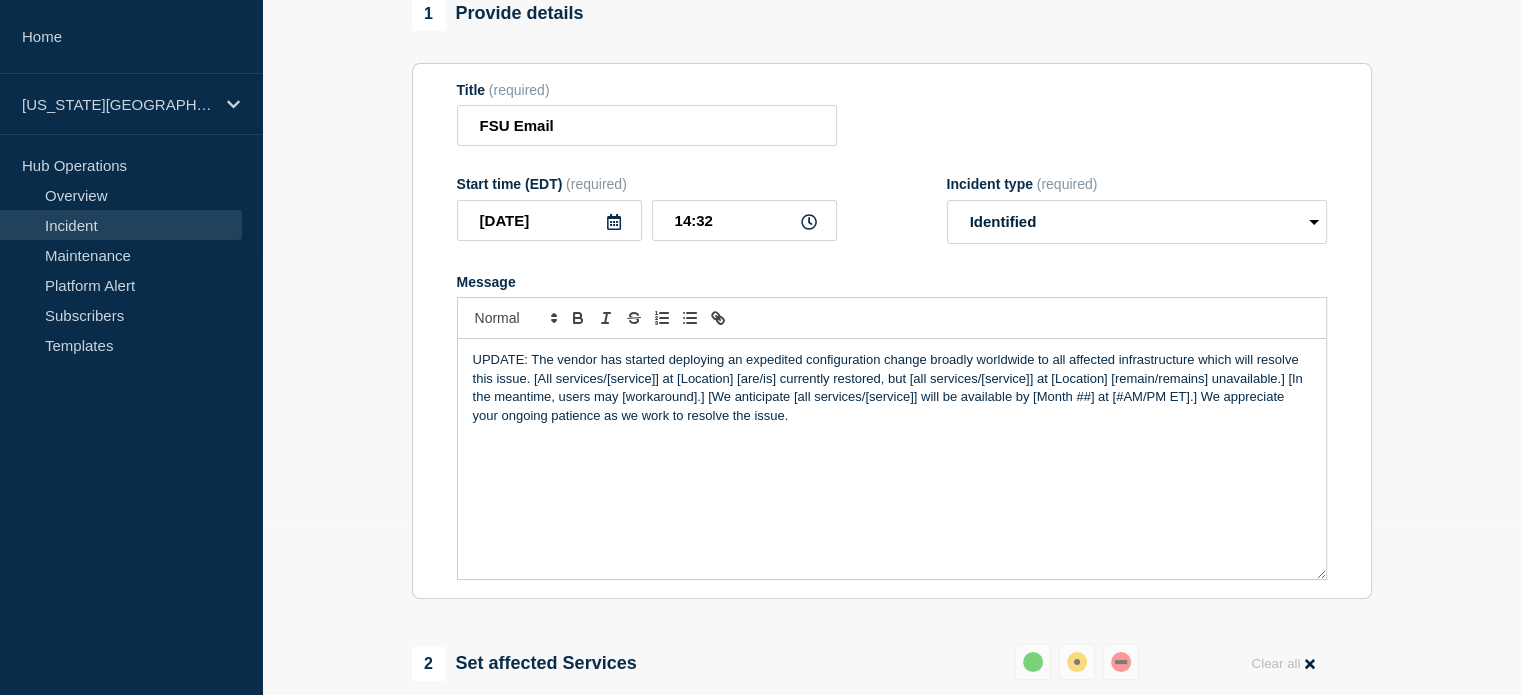 click on "UPDATE: The vendor has started deploying an expedited configuration change broadly worldwide to all affected infrastructure which will resolve this issue. [All services/[service]] at [Location] [are/is] currently restored, but [all services/[service]] at [Location] [remain/remains] unavailable.] [In the meantime, users may [workaround].] [We anticipate [all services/[service]] will be available by [Month ##] at [#AM/PM ET].] We appreciate your ongoing patience as we work to resolve the issue." at bounding box center [892, 388] 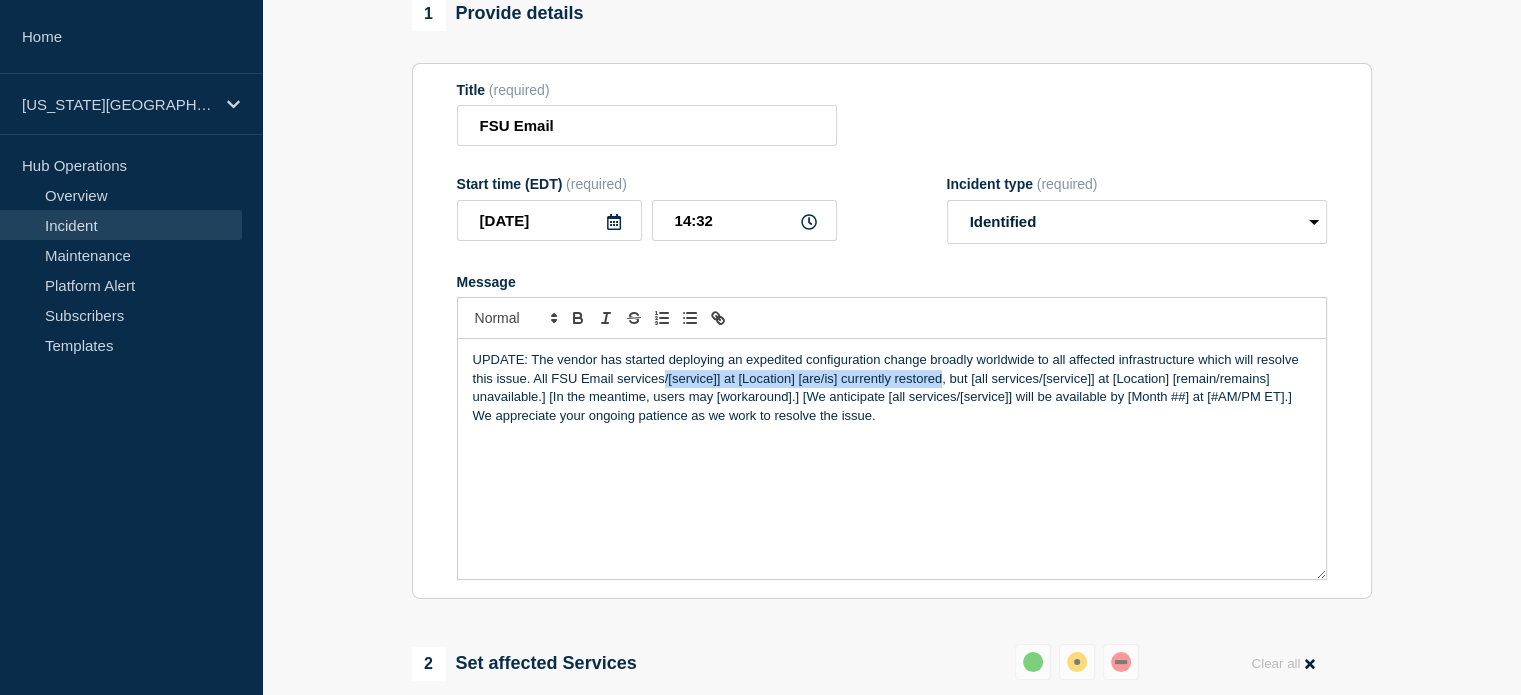 drag, startPoint x: 661, startPoint y: 383, endPoint x: 941, endPoint y: 389, distance: 280.06427 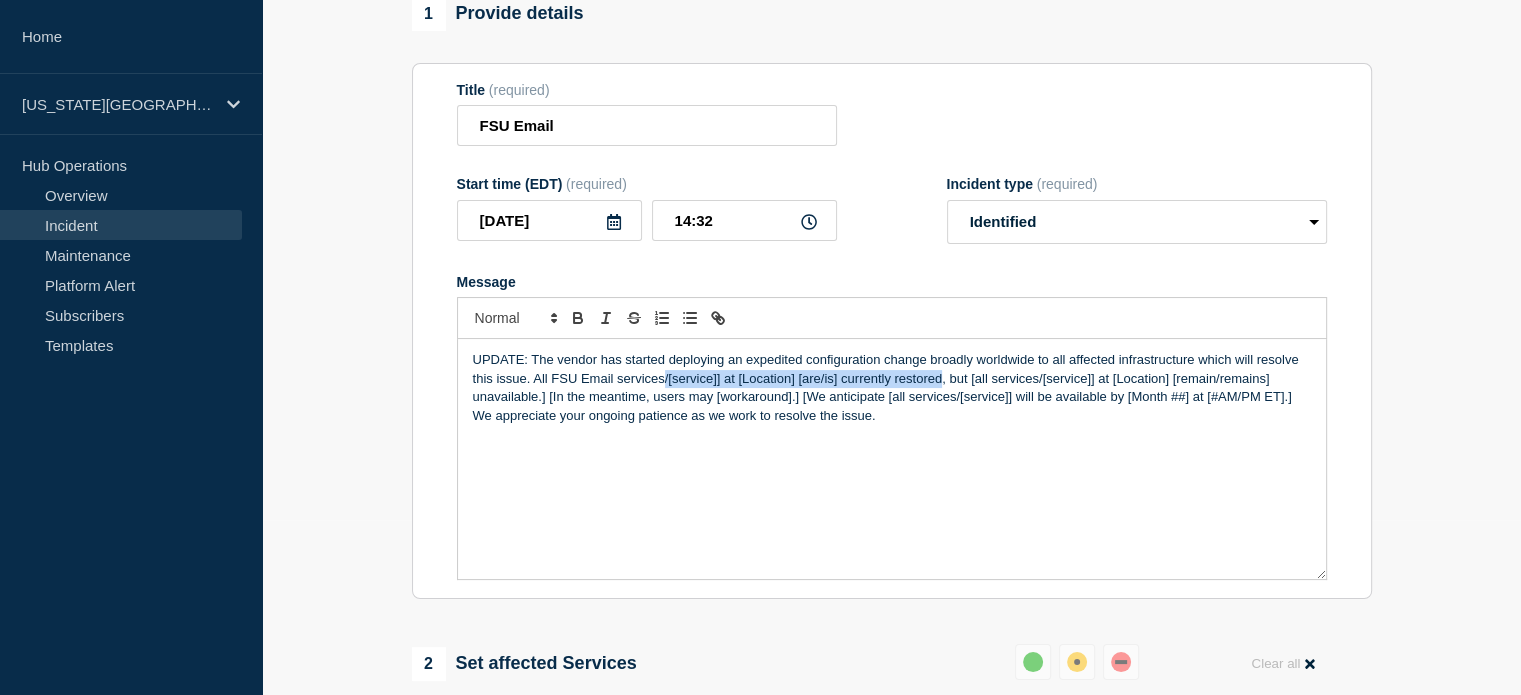 click on "UPDATE: The vendor has started deploying an expedited configuration change broadly worldwide to all affected infrastructure which will resolve this issue. All FSU Email services/[service]] at [Location] [are/is] currently restored, but [all services/[service]] at [Location] [remain/remains] unavailable.] [In the meantime, users may [workaround].] [We anticipate [all services/[service]] will be available by [Month ##] at [#AM/PM ET].] We appreciate your ongoing patience as we work to resolve the issue." at bounding box center (892, 388) 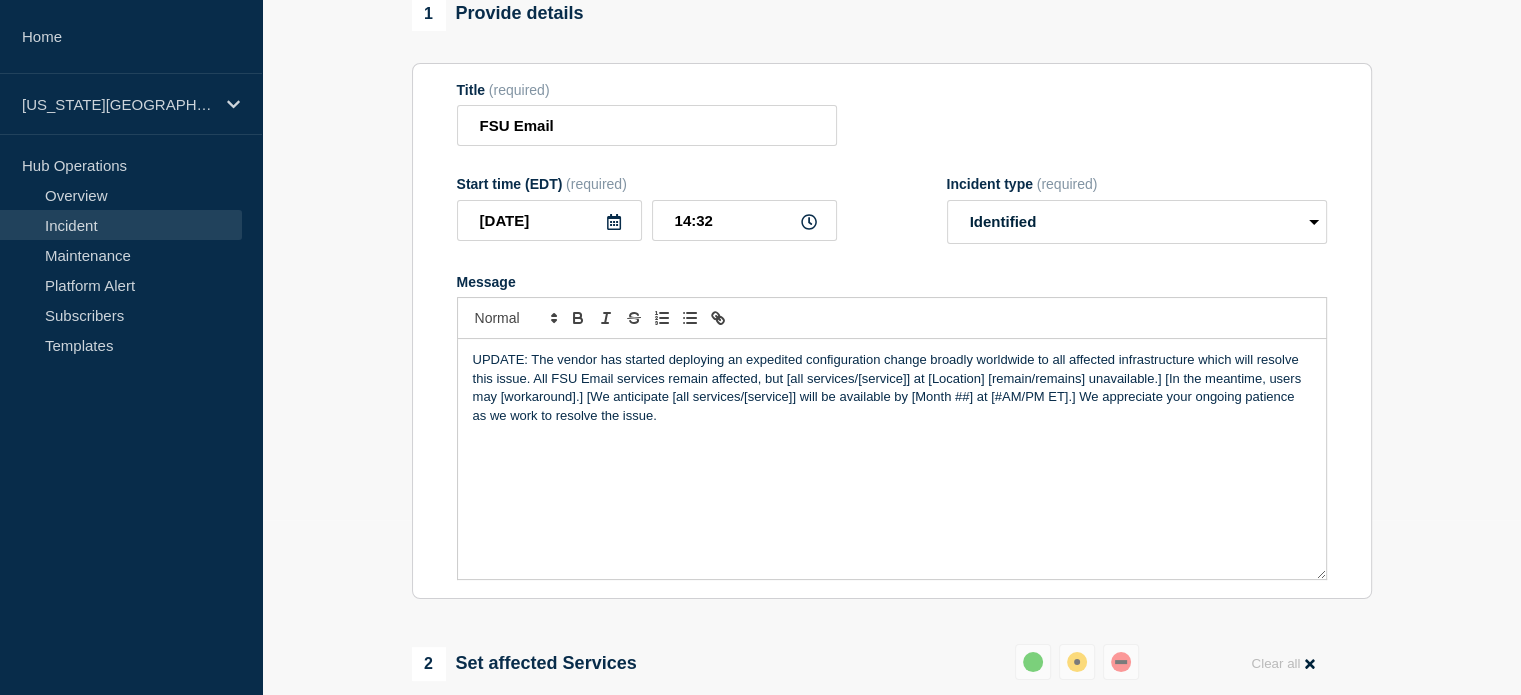click on "UPDATE: The vendor has started deploying an expedited configuration change broadly worldwide to all affected infrastructure which will resolve this issue. All FSU Email services remain affected, but [all services/[service]] at [Location] [remain/remains] unavailable.] [In the meantime, users may [workaround].] [We anticipate [all services/[service]] will be available by [Month ##] at [#AM/PM ET].] We appreciate your ongoing patience as we work to resolve the issue." at bounding box center [892, 388] 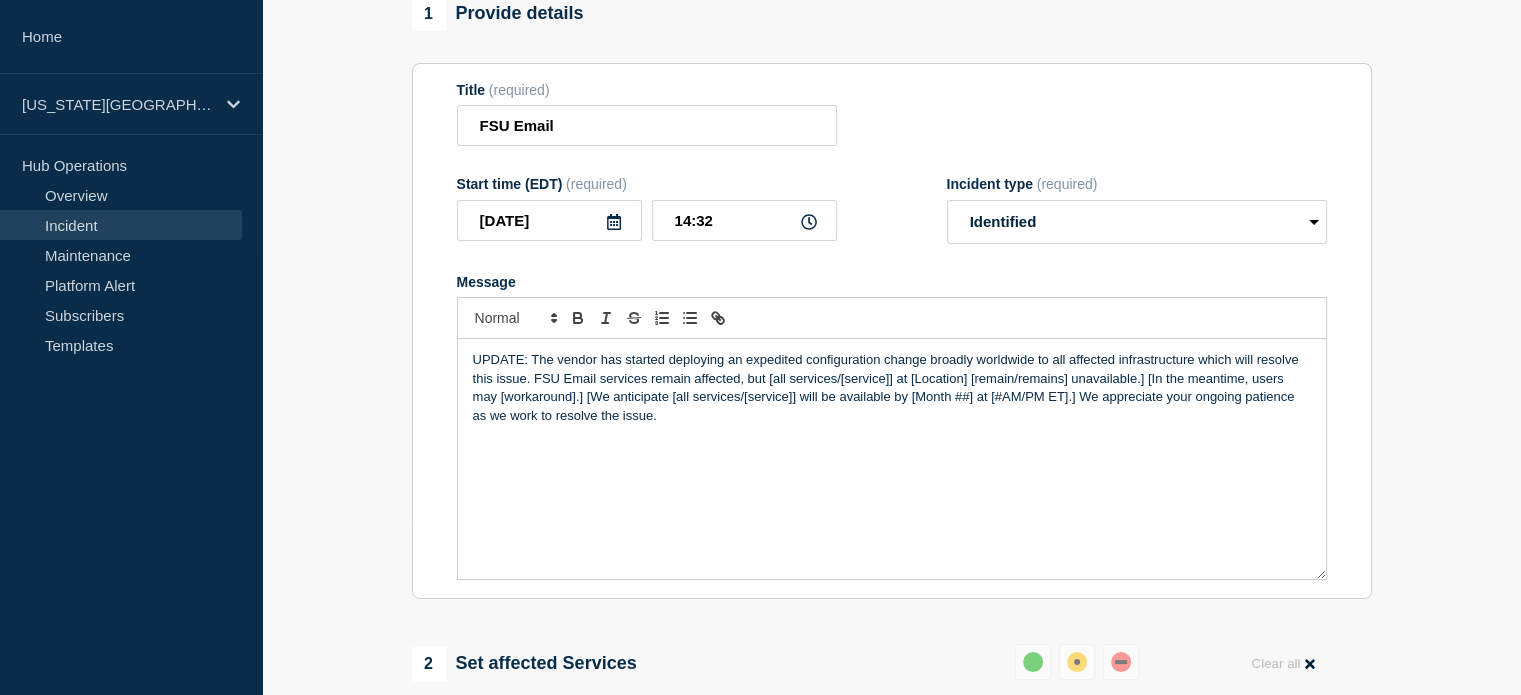 click on "UPDATE: The vendor has started deploying an expedited configuration change broadly worldwide to all affected infrastructure which will resolve this issue. FSU Email services remain affected, but [all services/[service]] at [Location] [remain/remains] unavailable.] [In the meantime, users may [workaround].] [We anticipate [all services/[service]] will be available by [Month ##] at [#AM/PM ET].] We appreciate your ongoing patience as we work to resolve the issue." at bounding box center (892, 388) 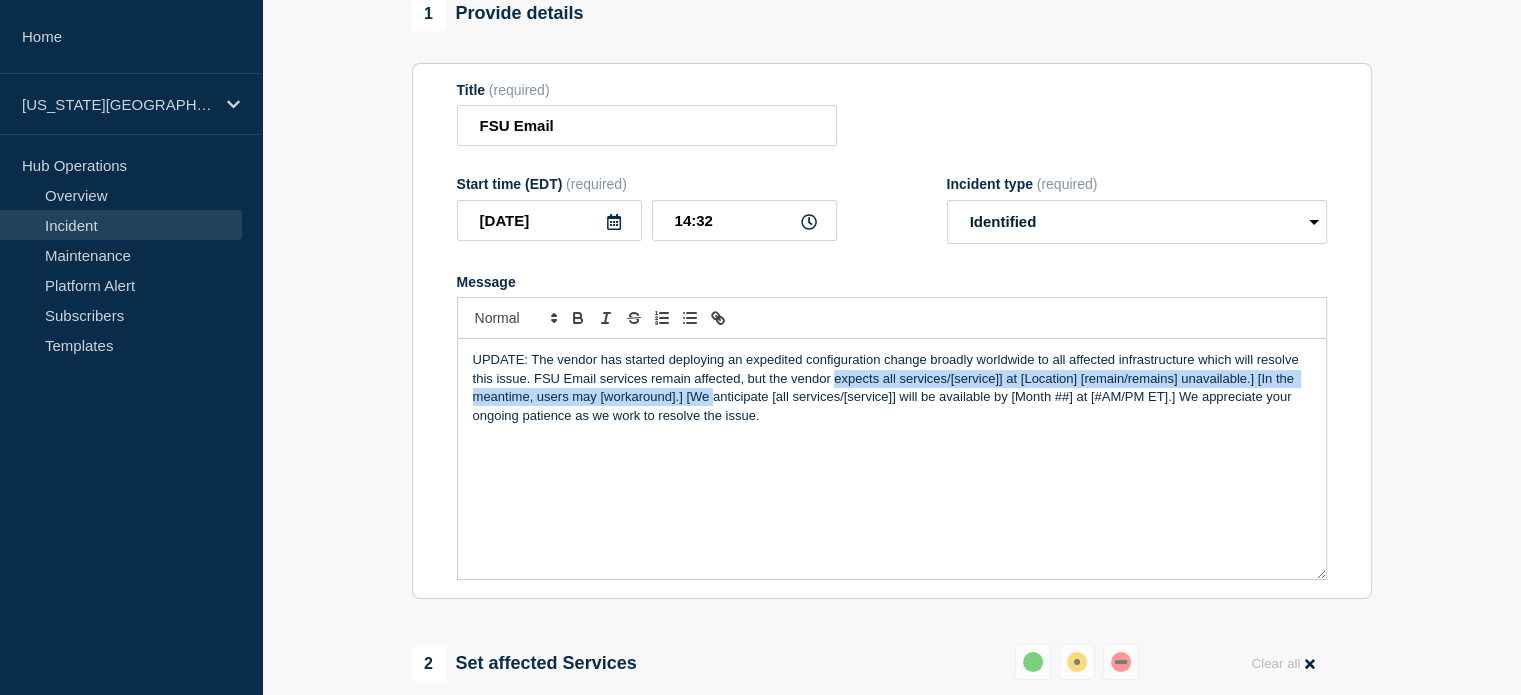 drag, startPoint x: 835, startPoint y: 383, endPoint x: 712, endPoint y: 403, distance: 124.61541 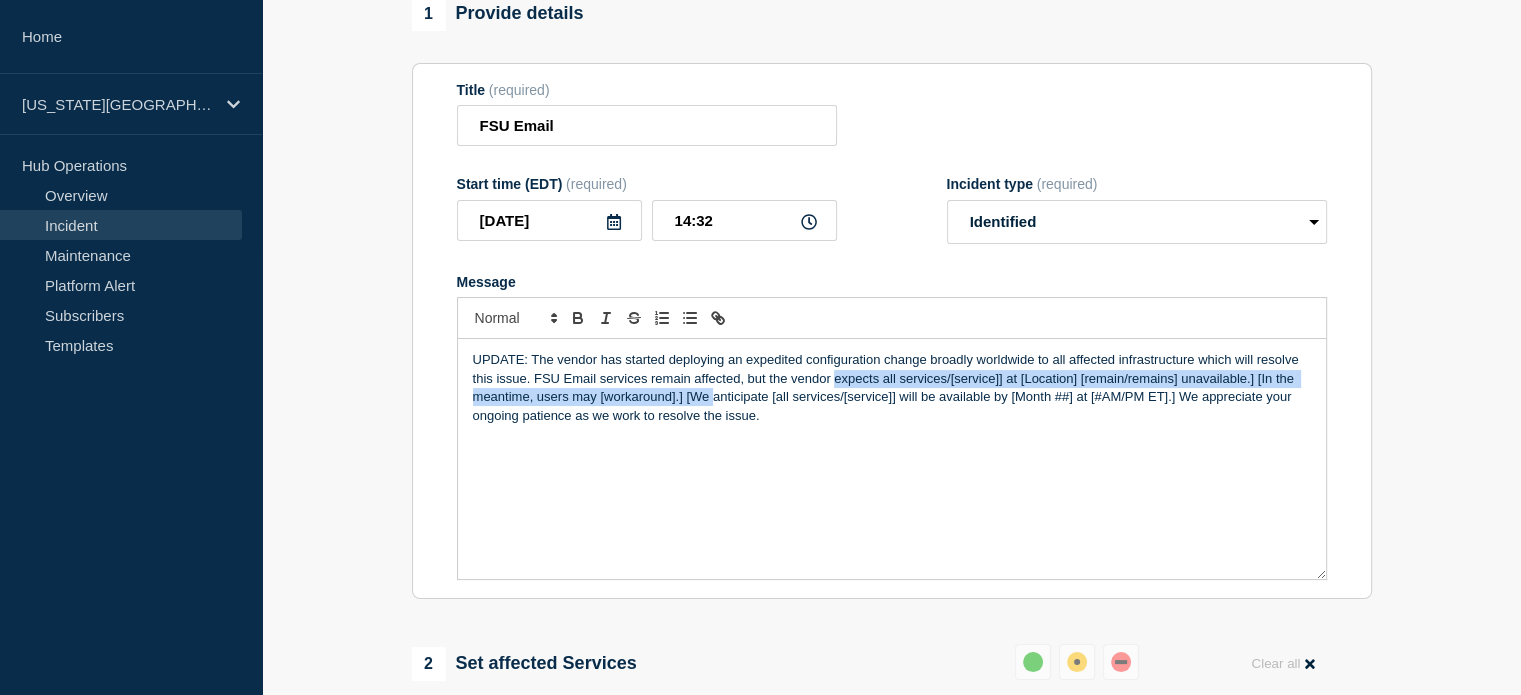 click on "UPDATE: The vendor has started deploying an expedited configuration change broadly worldwide to all affected infrastructure which will resolve this issue. FSU Email services remain affected, but the vendor expects all services/[service]] at [Location] [remain/remains] unavailable.] [In the meantime, users may [workaround].] [We anticipate [all services/[service]] will be available by [Month ##] at [#AM/PM ET].] We appreciate your ongoing patience as we work to resolve the issue." at bounding box center (892, 388) 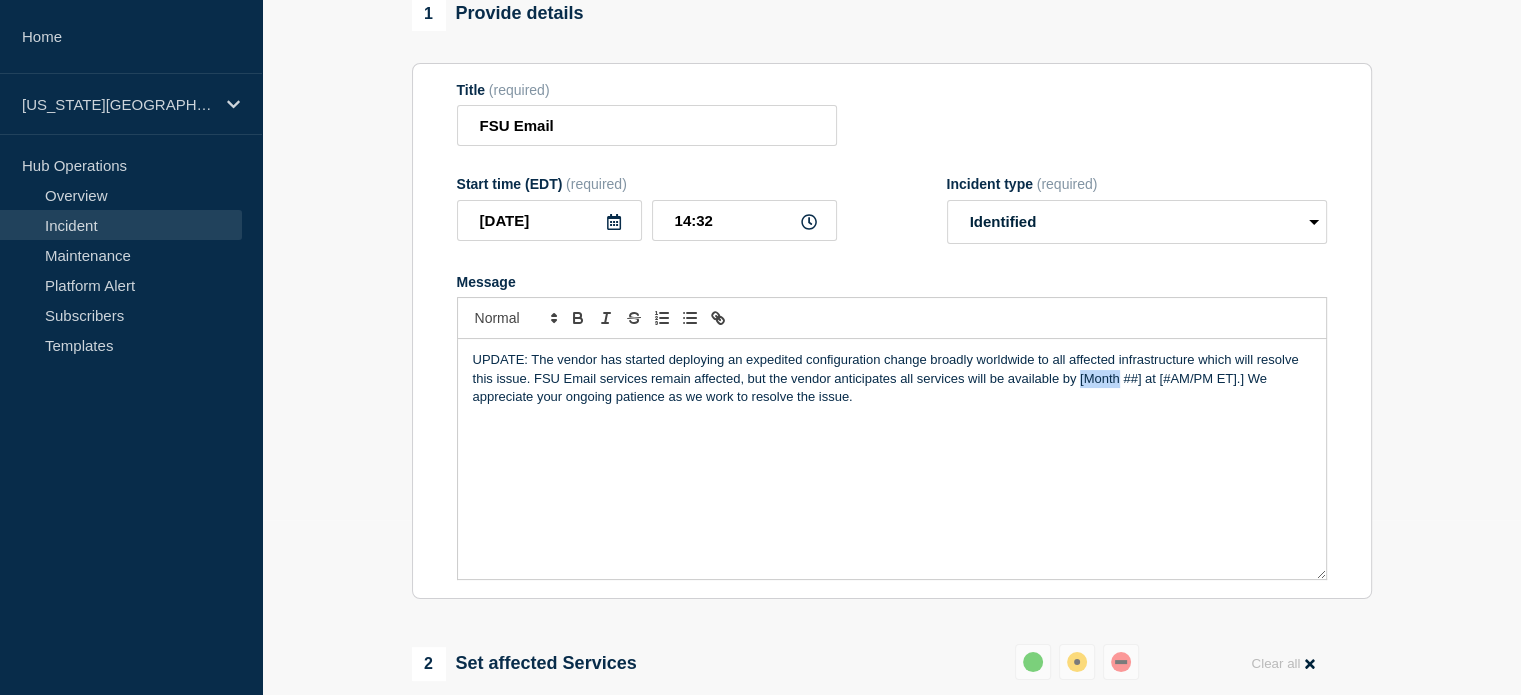 drag, startPoint x: 1080, startPoint y: 384, endPoint x: 1116, endPoint y: 383, distance: 36.013885 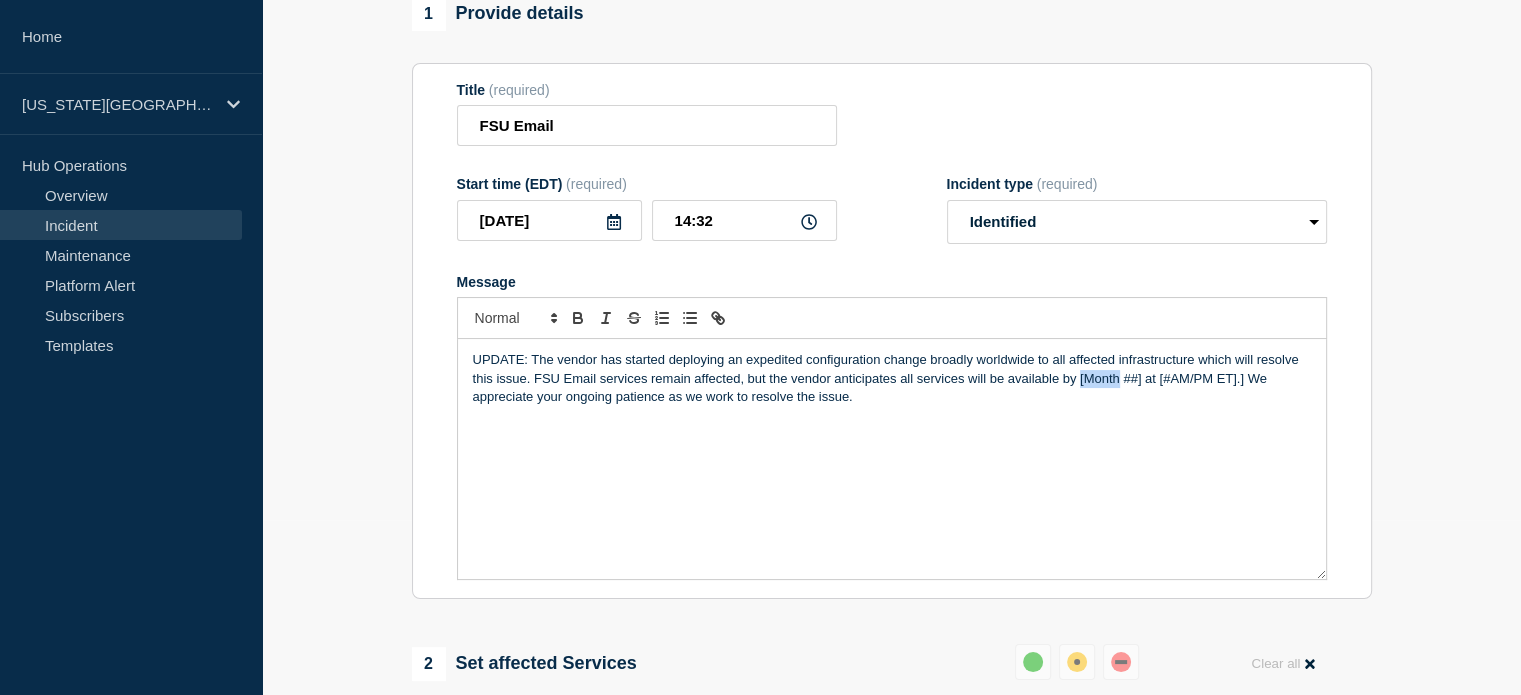click on "UPDATE: The vendor has started deploying an expedited configuration change broadly worldwide to all affected infrastructure which will resolve this issue. FSU Email services remain affected, but the vendor anticipates all services will be available by [Month ##] at [#AM/PM ET].] We appreciate your ongoing patience as we work to resolve the issue." at bounding box center [892, 378] 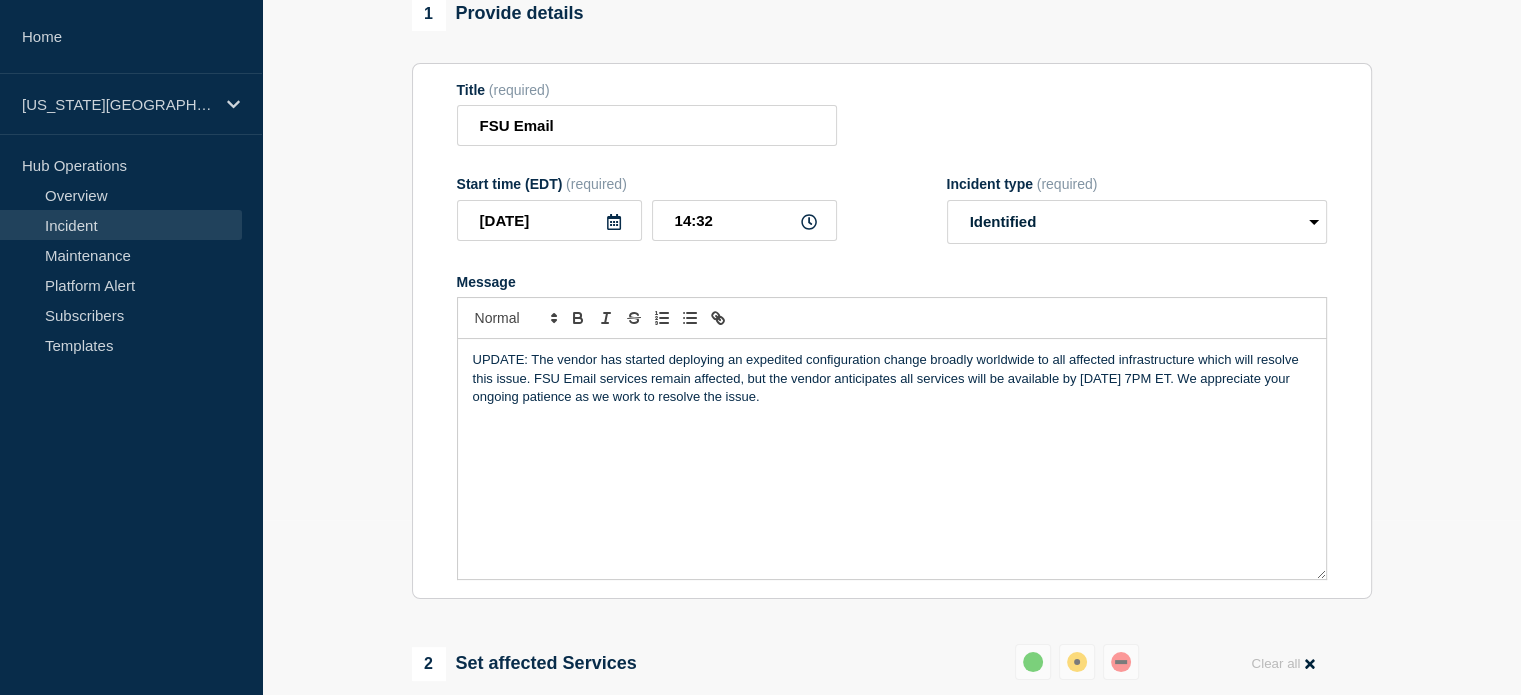 click on "UPDATE: The vendor has started deploying an expedited configuration change broadly worldwide to all affected infrastructure which will resolve this issue. FSU Email services remain affected, but the vendor anticipates all services will be available by [DATE] 7PM ET. We appreciate your ongoing patience as we work to resolve the issue." at bounding box center (892, 378) 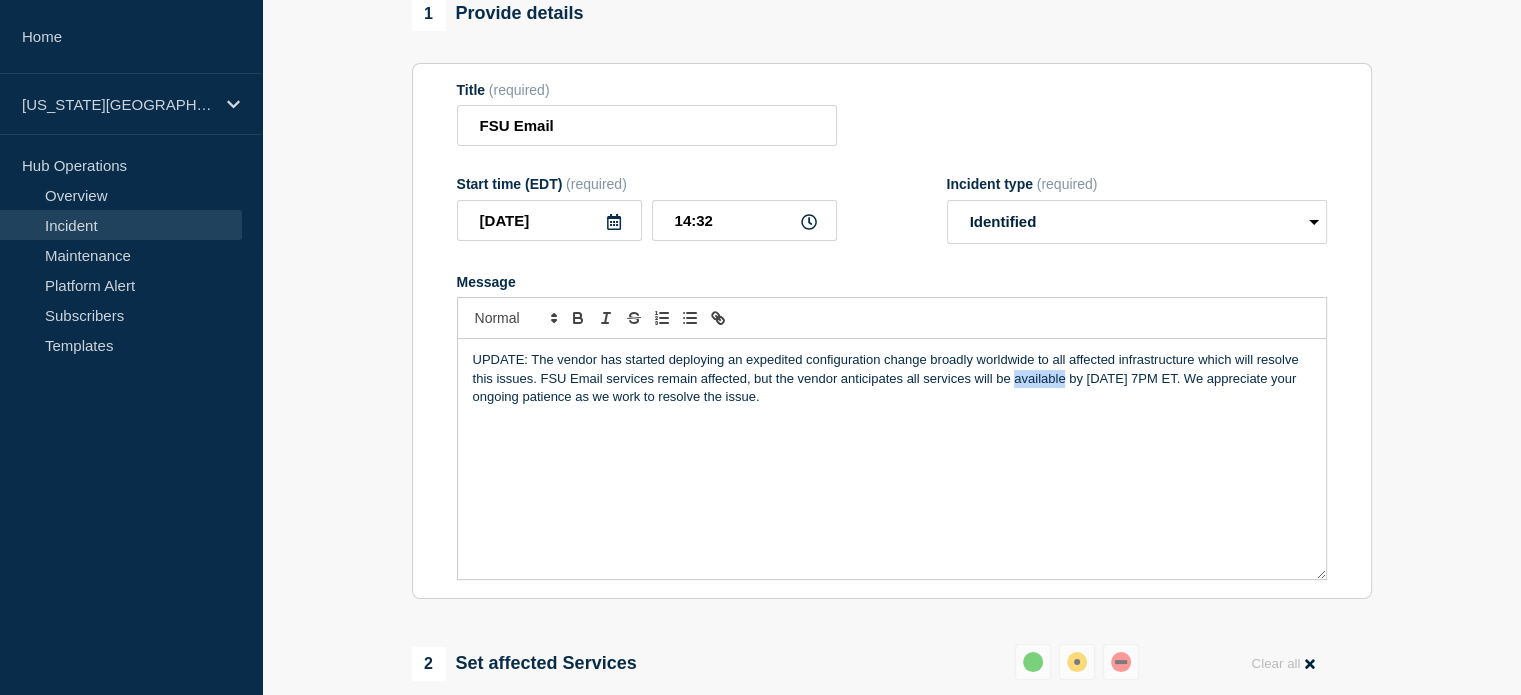 drag, startPoint x: 1012, startPoint y: 384, endPoint x: 1064, endPoint y: 395, distance: 53.15073 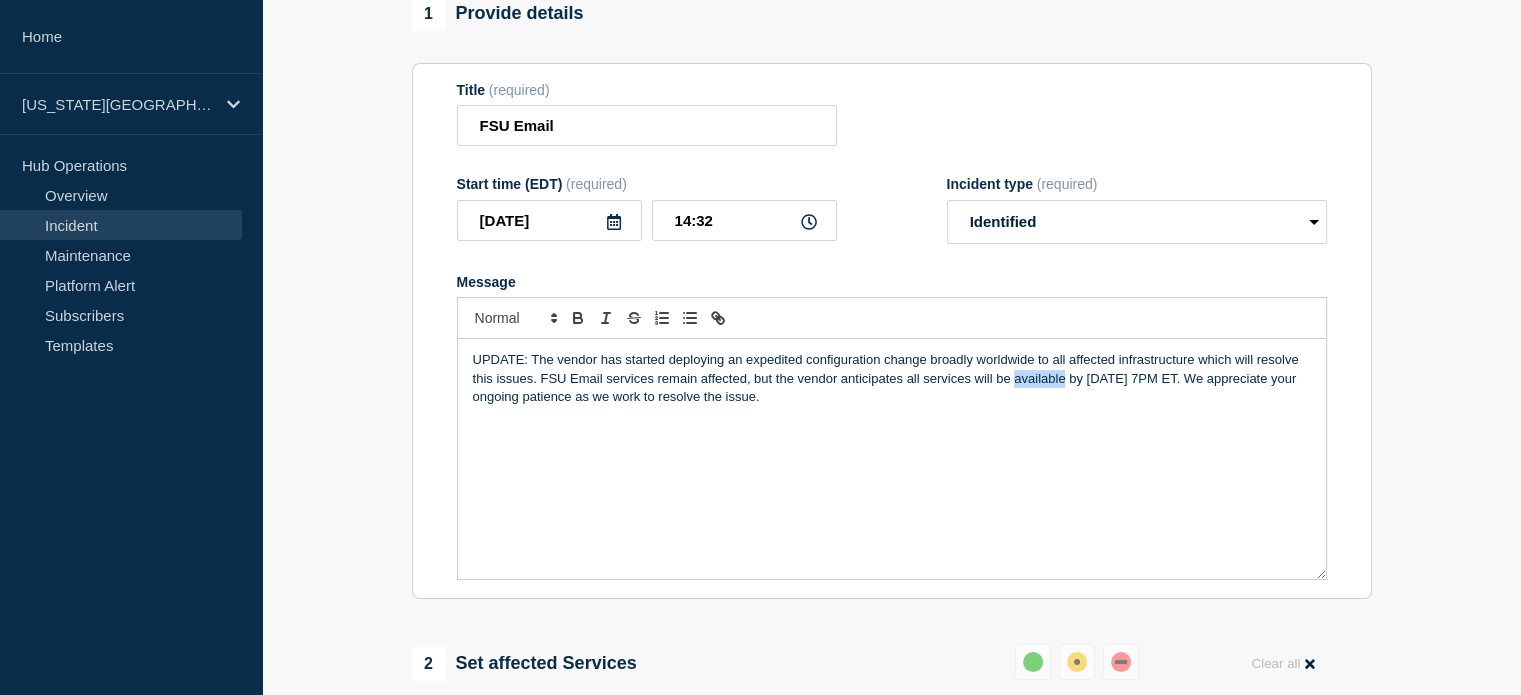 click on "UPDATE: The vendor has started deploying an expedited configuration change broadly worldwide to all affected infrastructure which will resolve this issues. FSU Email services remain affected, but the vendor anticipates all services will be available by [DATE] 7PM ET. We appreciate your ongoing patience as we work to resolve the issue." at bounding box center (892, 378) 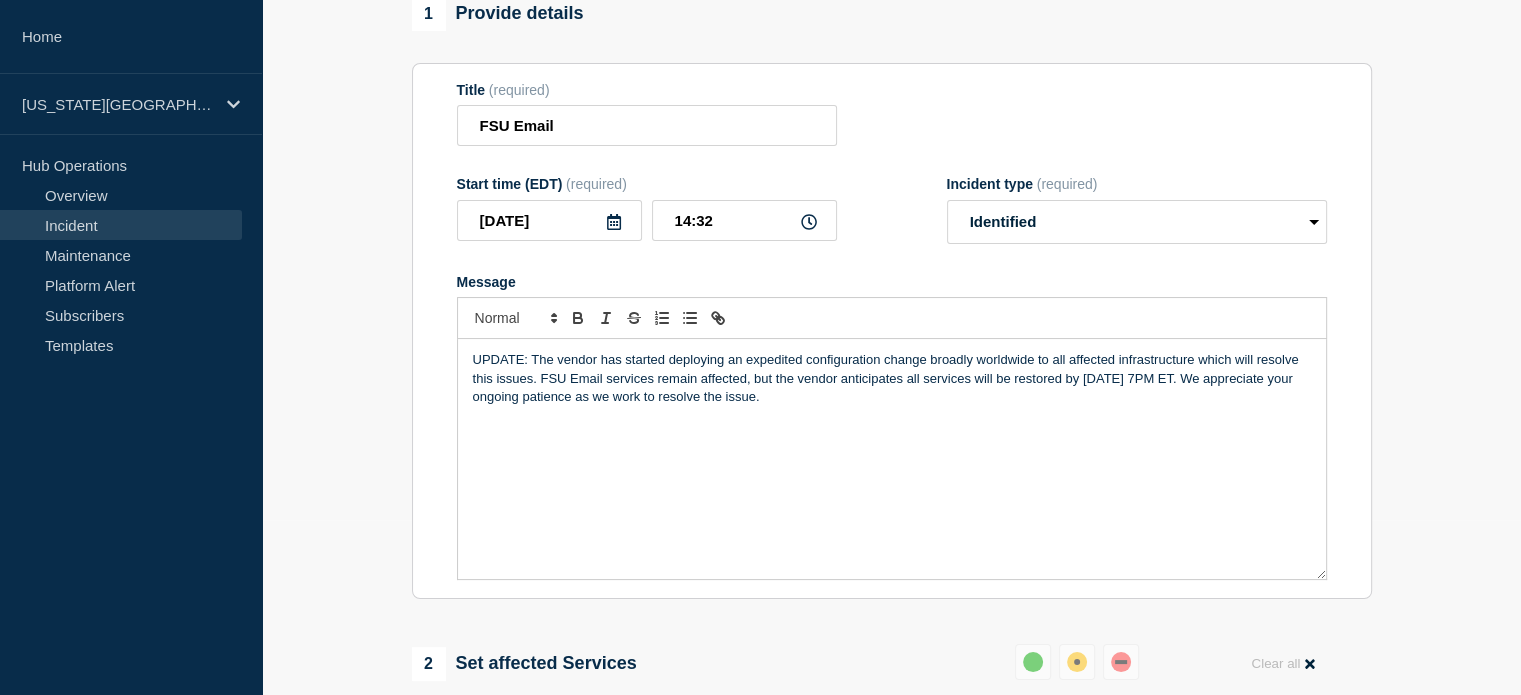 click on "UPDATE: The vendor has started deploying an expedited configuration change broadly worldwide to all affected infrastructure which will resolve this issues. FSU Email services remain affected, but the vendor anticipates all services will be restored by [DATE] 7PM ET. We appreciate your ongoing patience as we work to resolve the issue." at bounding box center [892, 378] 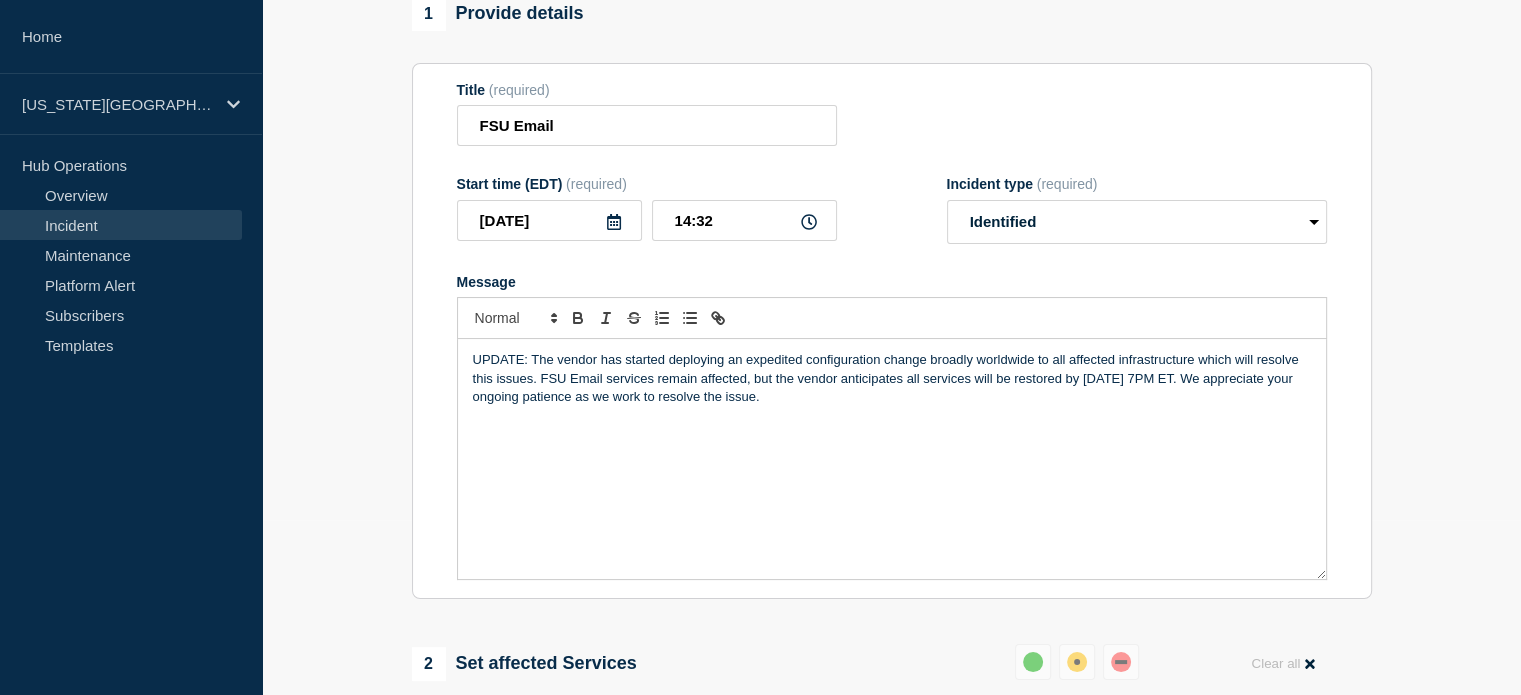 drag, startPoint x: 774, startPoint y: 398, endPoint x: 448, endPoint y: 358, distance: 328.44482 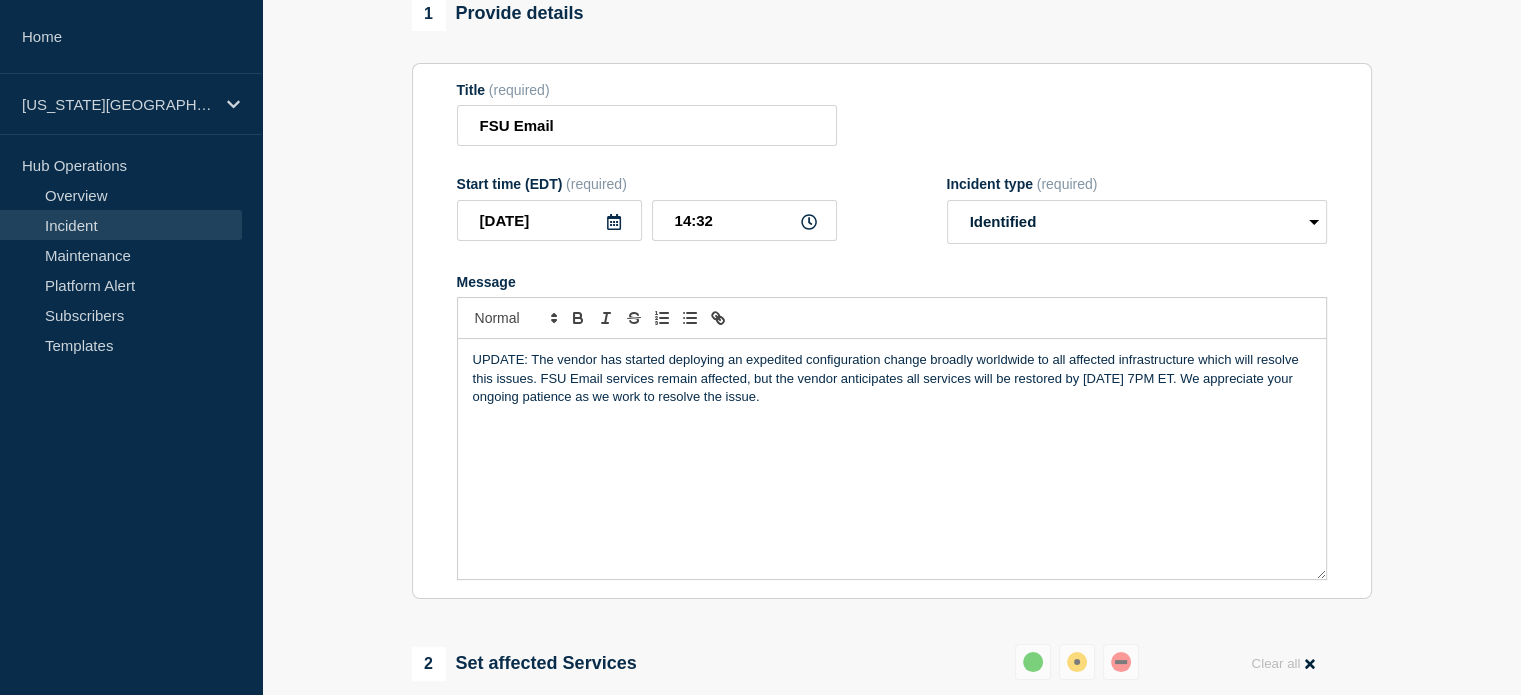 click on "Title  (required) FSU Email Start time (EDT)  (required) [DATE] 14:32 Incident type  (required) Select option Investigating Identified Monitoring Resolved Message  UPDATE: The vendor has started deploying an expedited configuration change broadly worldwide to all affected infrastructure which will resolve this issues. FSU Email services remain affected, but the vendor anticipates all services will be restored by [DATE] 7PM ET. We appreciate your ongoing patience as we work to resolve the issue." at bounding box center [892, 331] 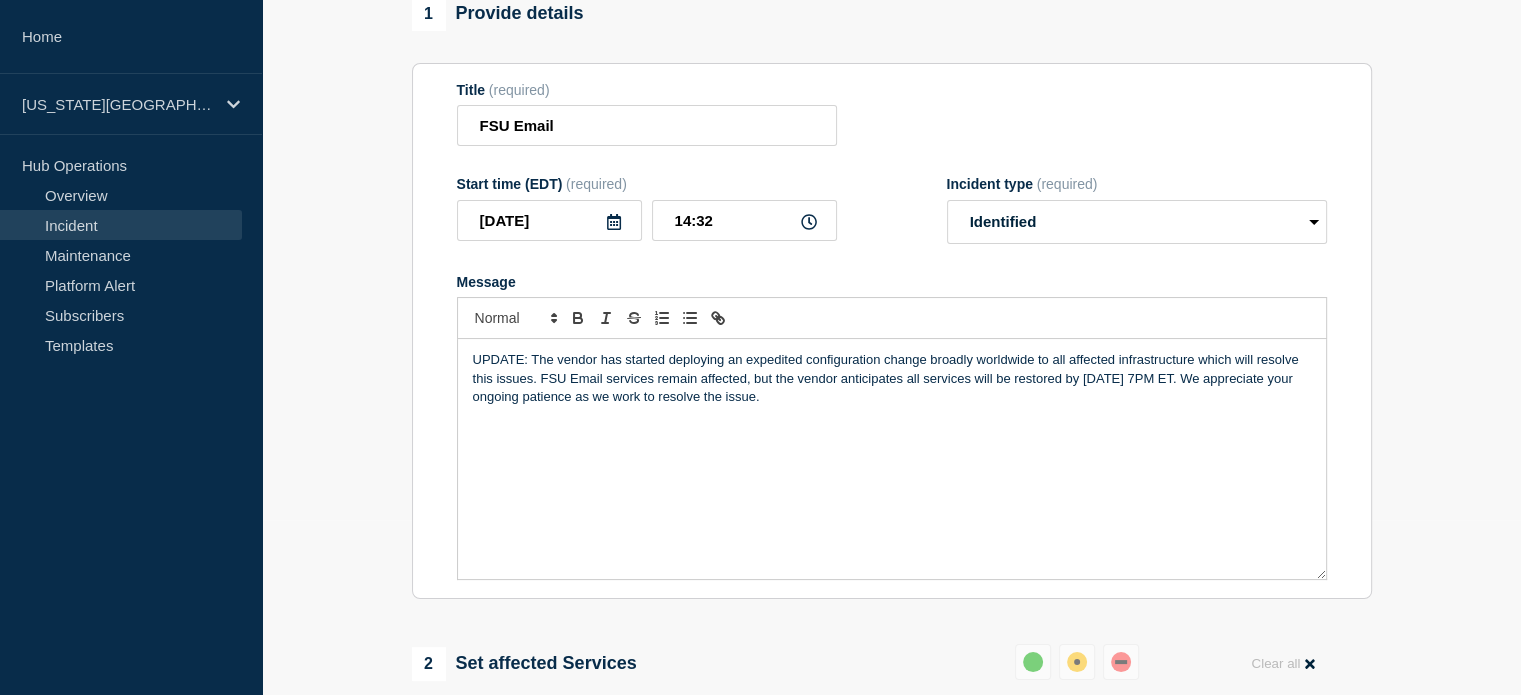 copy on "UPDATE: The vendor has started deploying an expedited configuration change broadly worldwide to all affected infrastructure which will resolve this issues. FSU Email services remain affected, but the vendor anticipates all services will be restored by [DATE] 7PM ET. We appreciate your ongoing patience as we work to resolve the issue." 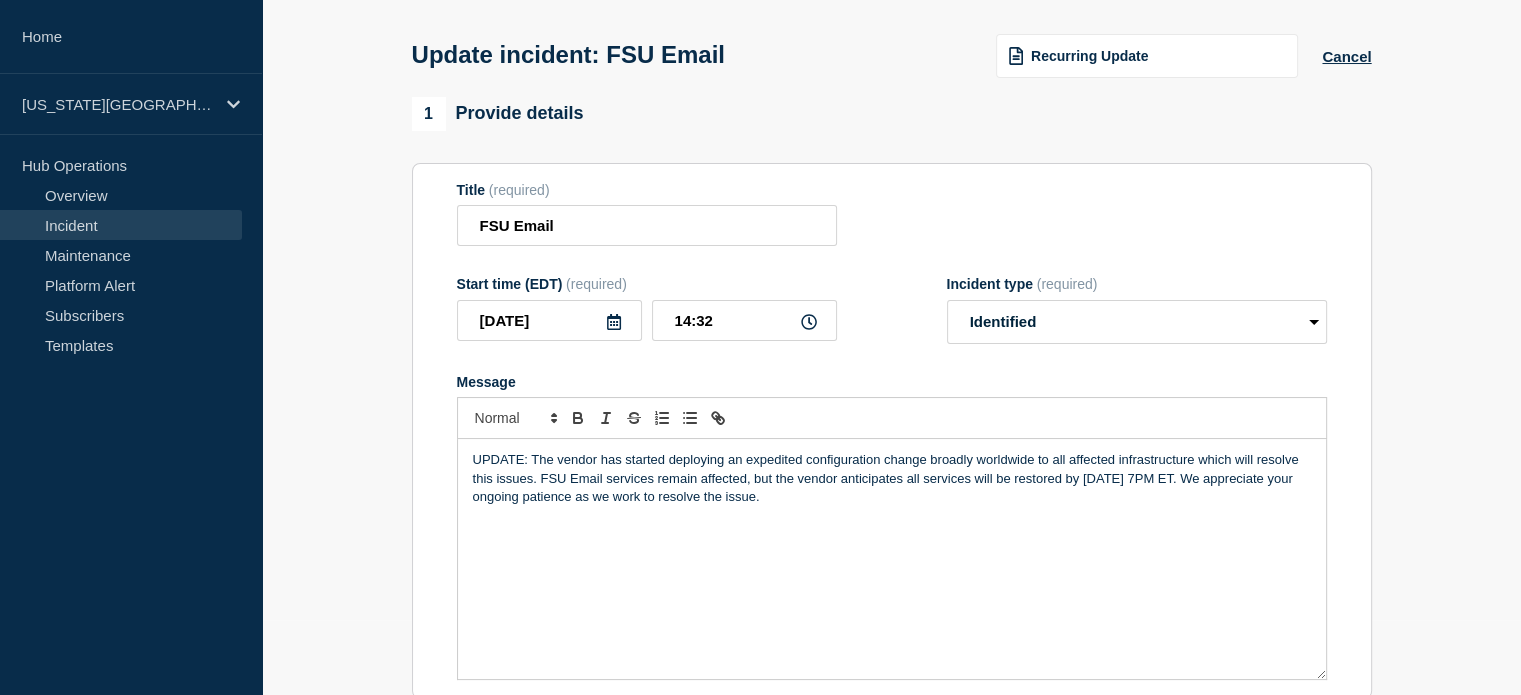scroll, scrollTop: 300, scrollLeft: 0, axis: vertical 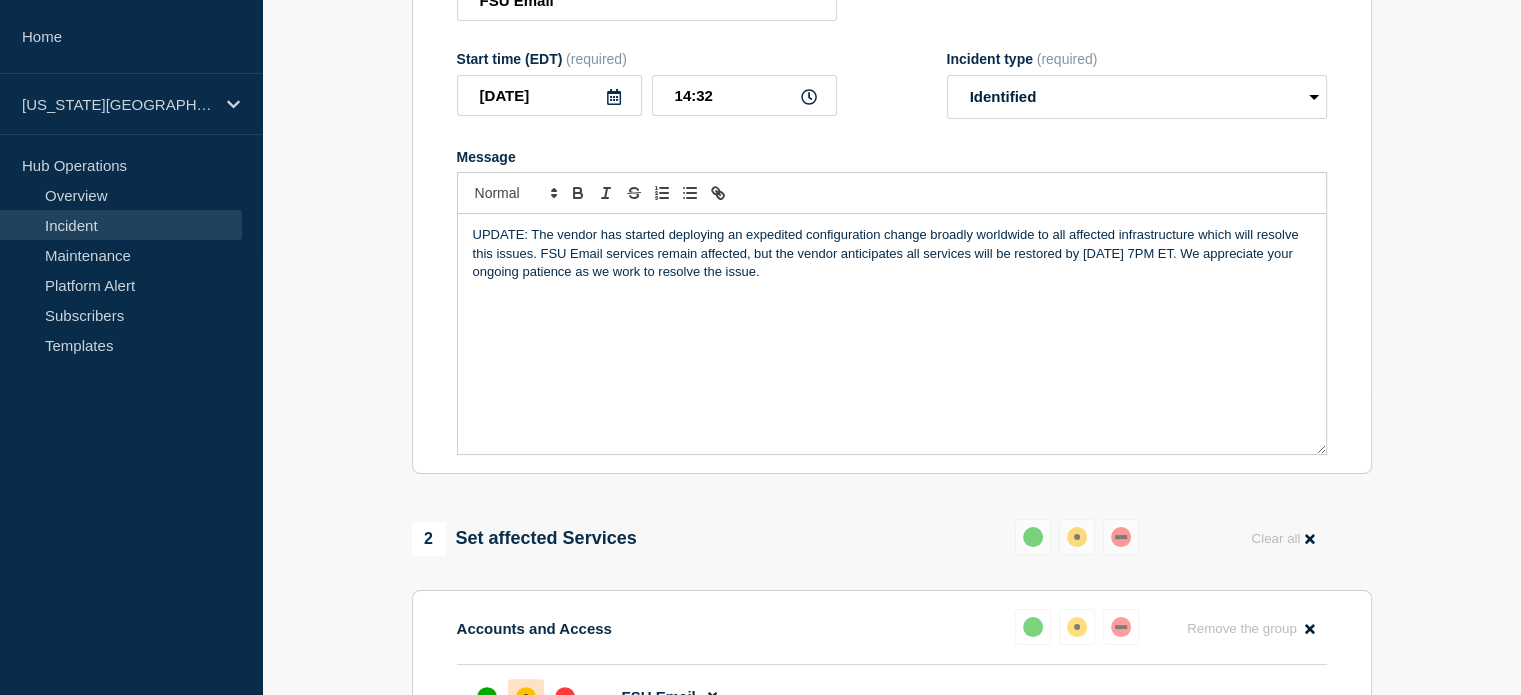 click on "UPDATE: The vendor has started deploying an expedited configuration change broadly worldwide to all affected infrastructure which will resolve this issues. FSU Email services remain affected, but the vendor anticipates all services will be restored by [DATE] 7PM ET. We appreciate your ongoing patience as we work to resolve the issue." at bounding box center [892, 253] 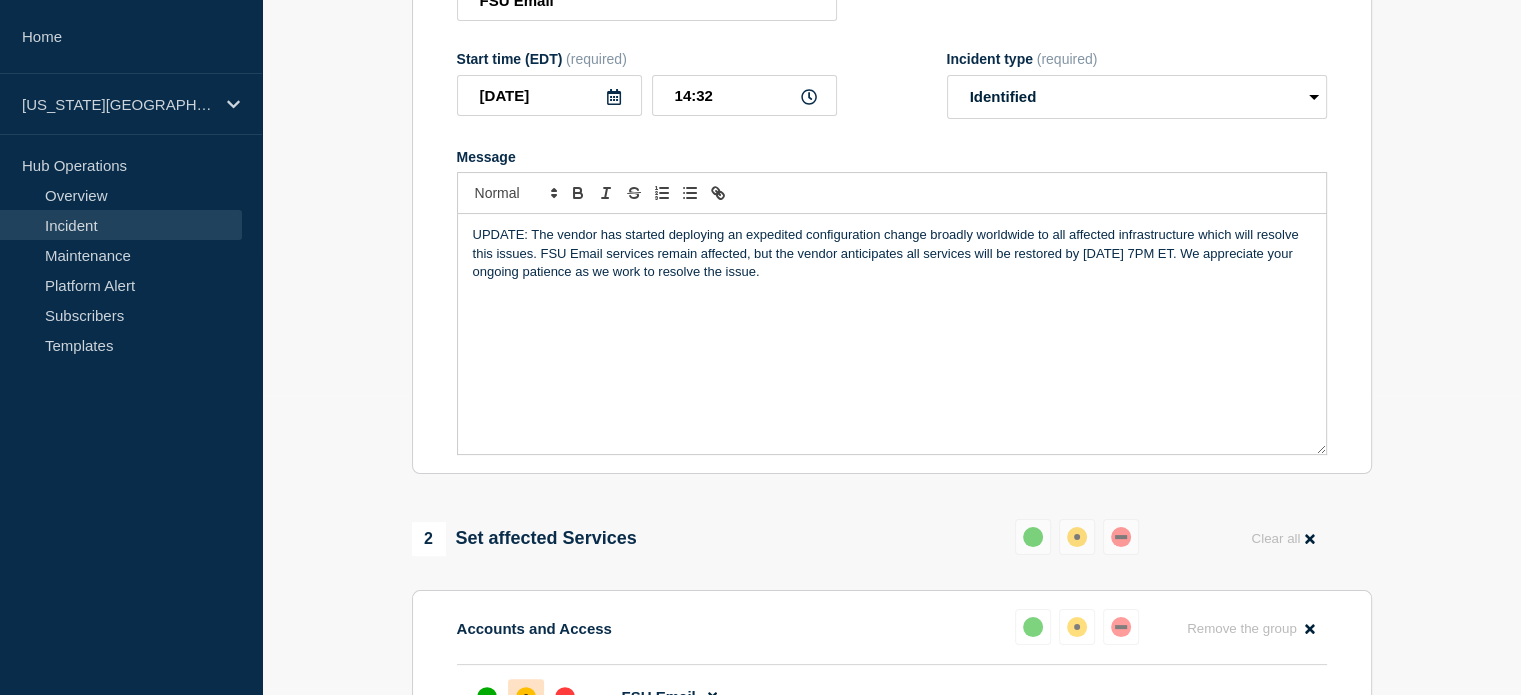 drag, startPoint x: 790, startPoint y: 283, endPoint x: 444, endPoint y: 232, distance: 349.73846 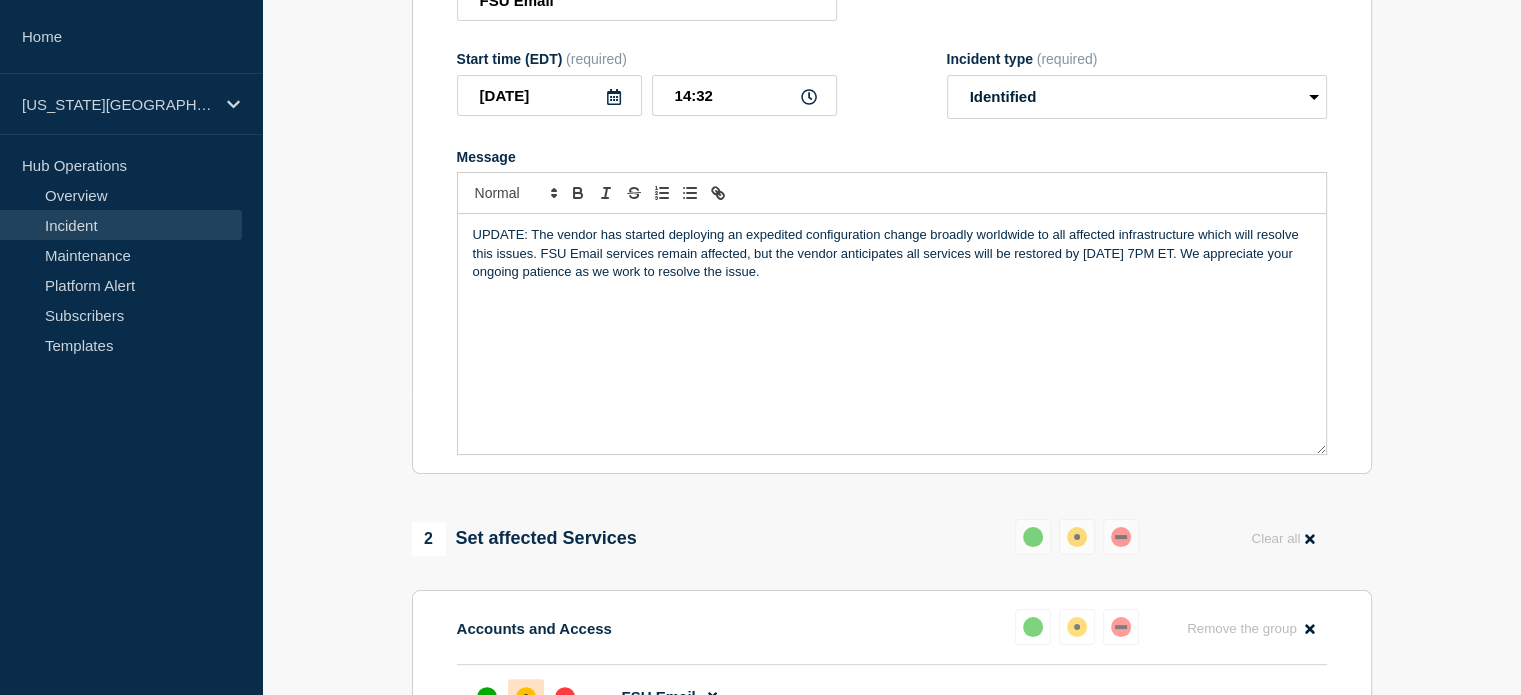 click on "Title  (required) FSU Email Start time (EDT)  (required) [DATE] 14:32 Incident type  (required) Select option Investigating Identified Monitoring Resolved Message  UPDATE: The vendor has started deploying an expedited configuration change broadly worldwide to all affected infrastructure which will resolve this issues. FSU Email services remain affected, but the vendor anticipates all services will be restored by [DATE] 7PM ET. We appreciate your ongoing patience as we work to resolve the issue." at bounding box center (892, 206) 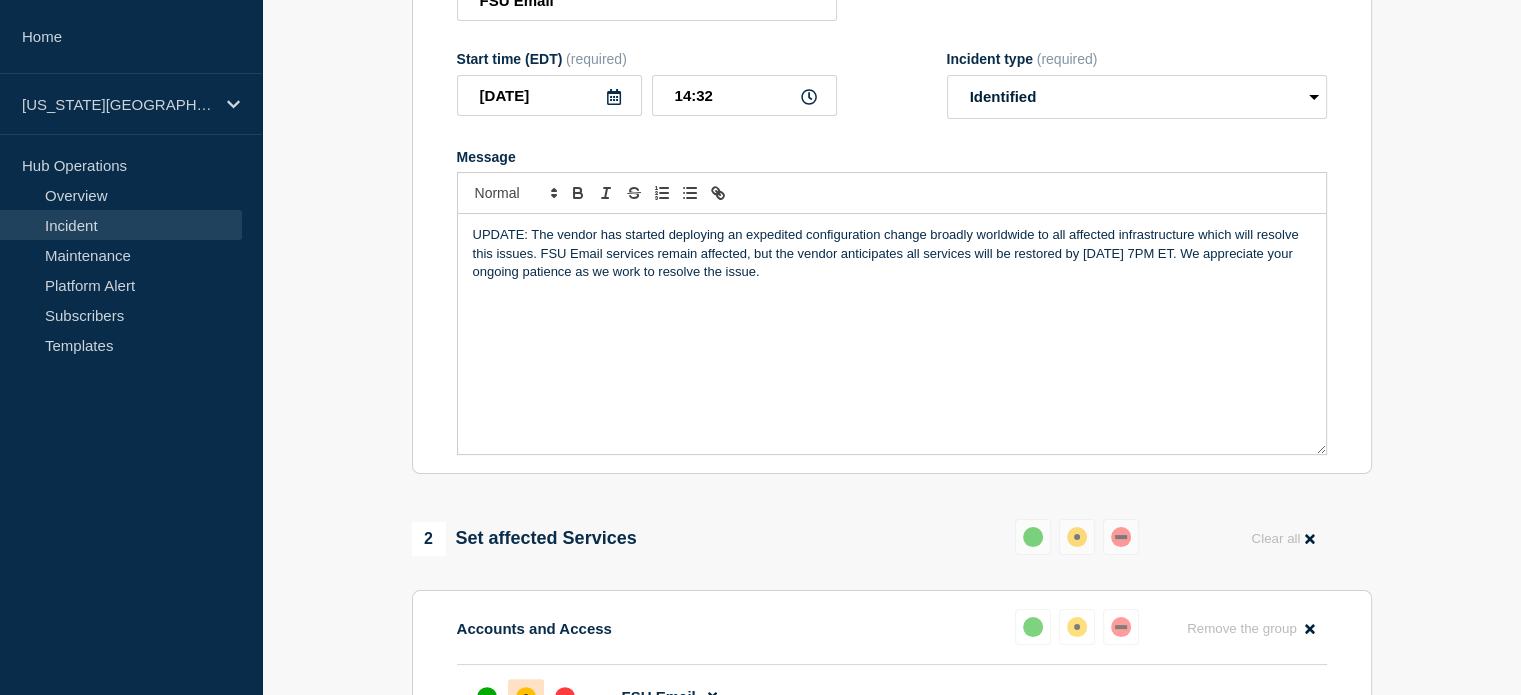 scroll, scrollTop: 0, scrollLeft: 0, axis: both 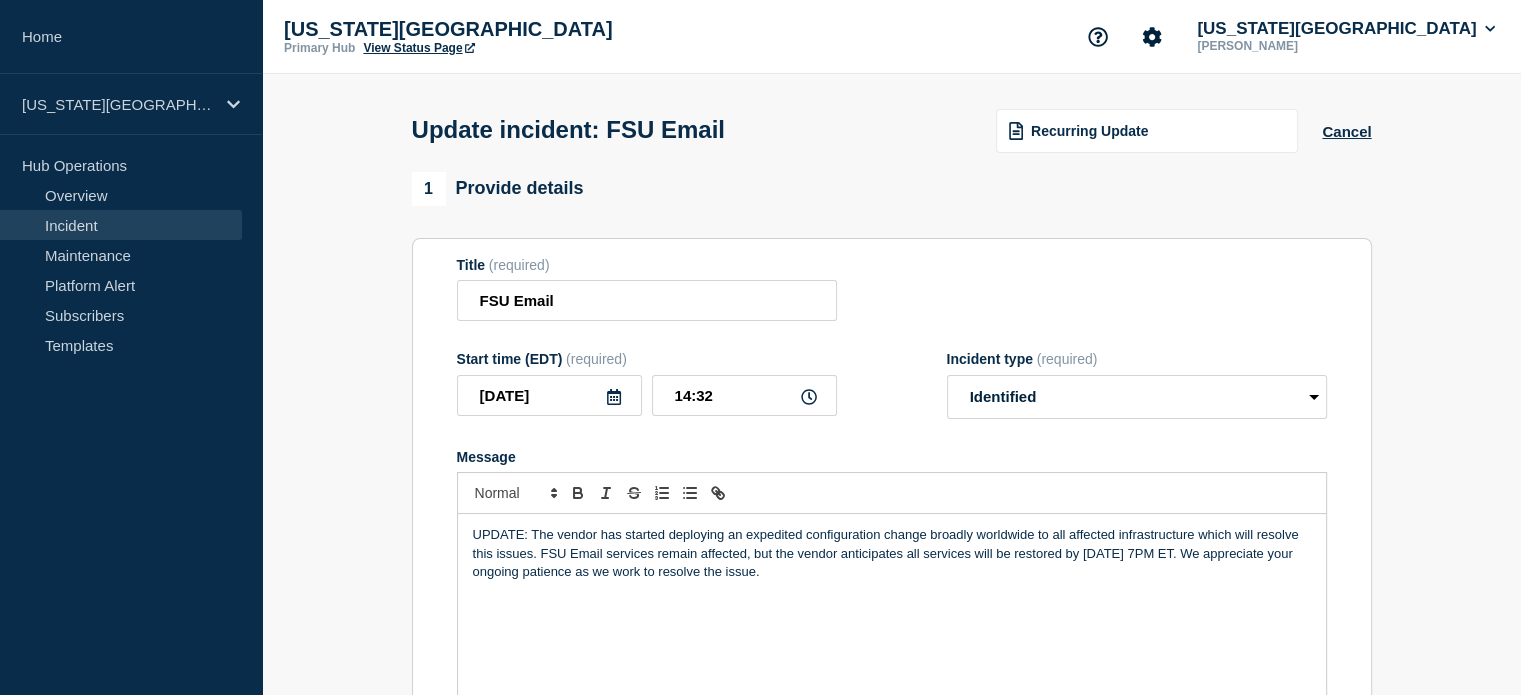 click on "View Status Page" at bounding box center (418, 48) 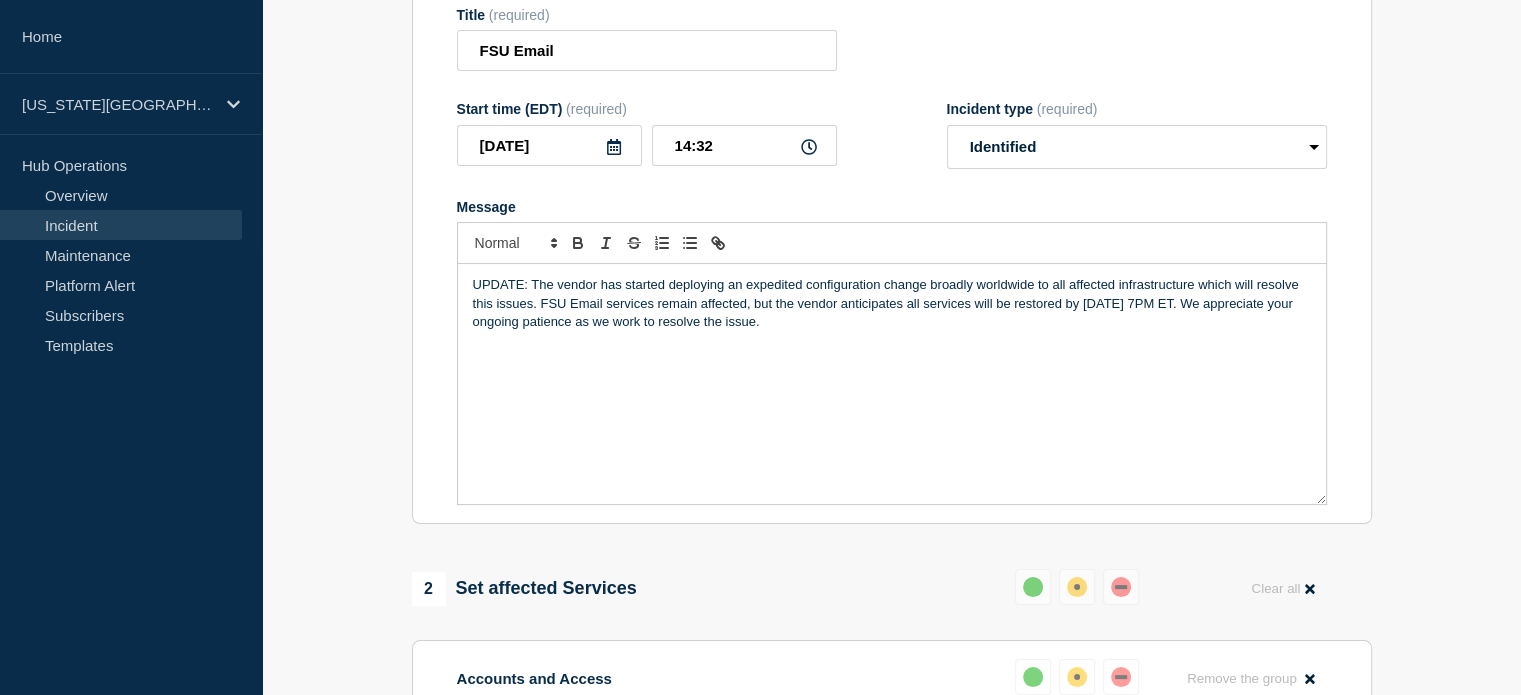 click on "UPDATE: The vendor has started deploying an expedited configuration change broadly worldwide to all affected infrastructure which will resolve this issues. FSU Email services remain affected, but the vendor anticipates all services will be restored by [DATE] 7PM ET. We appreciate your ongoing patience as we work to resolve the issue." at bounding box center (892, 303) 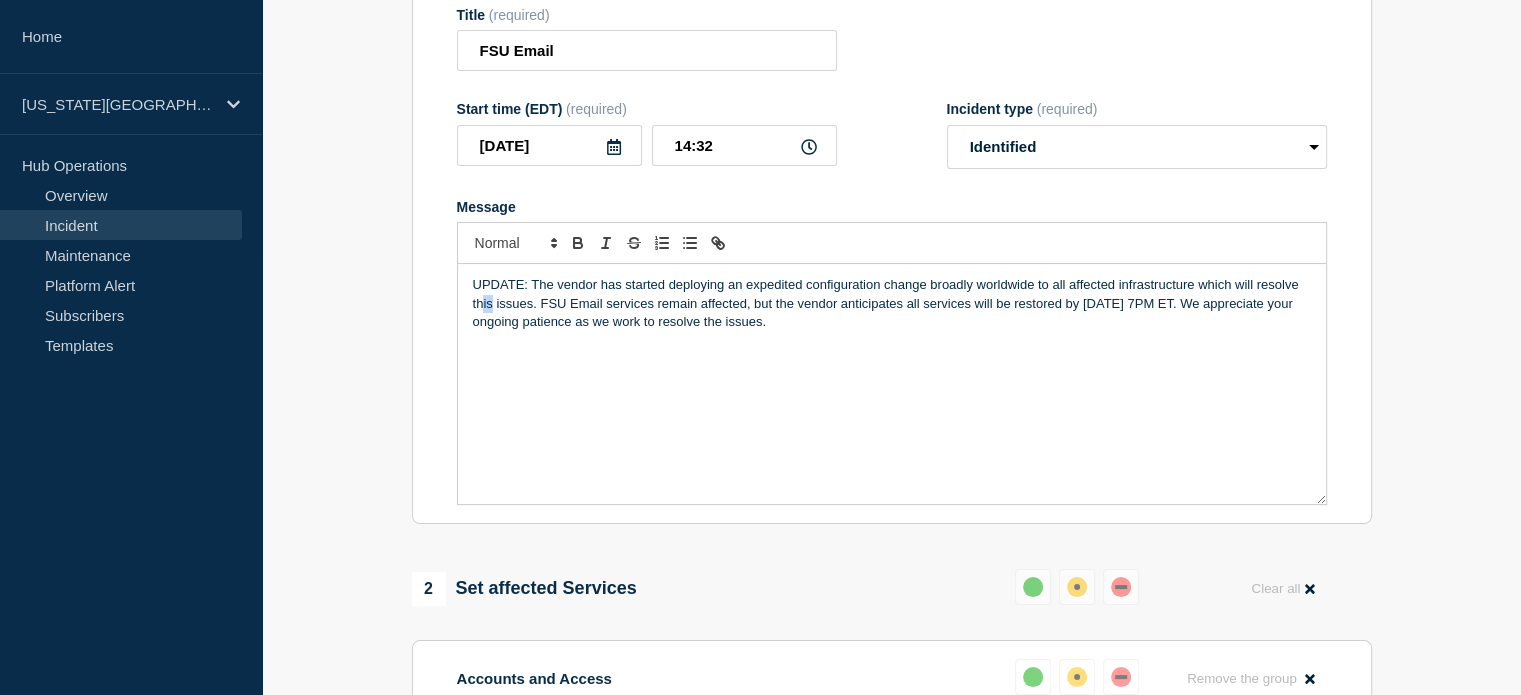 click on "UPDATE: The vendor has started deploying an expedited configuration change broadly worldwide to all affected infrastructure which will resolve this issues. FSU Email services remain affected, but the vendor anticipates all services will be restored by [DATE] 7PM ET. We appreciate your ongoing patience as we work to resolve the issues." at bounding box center [892, 303] 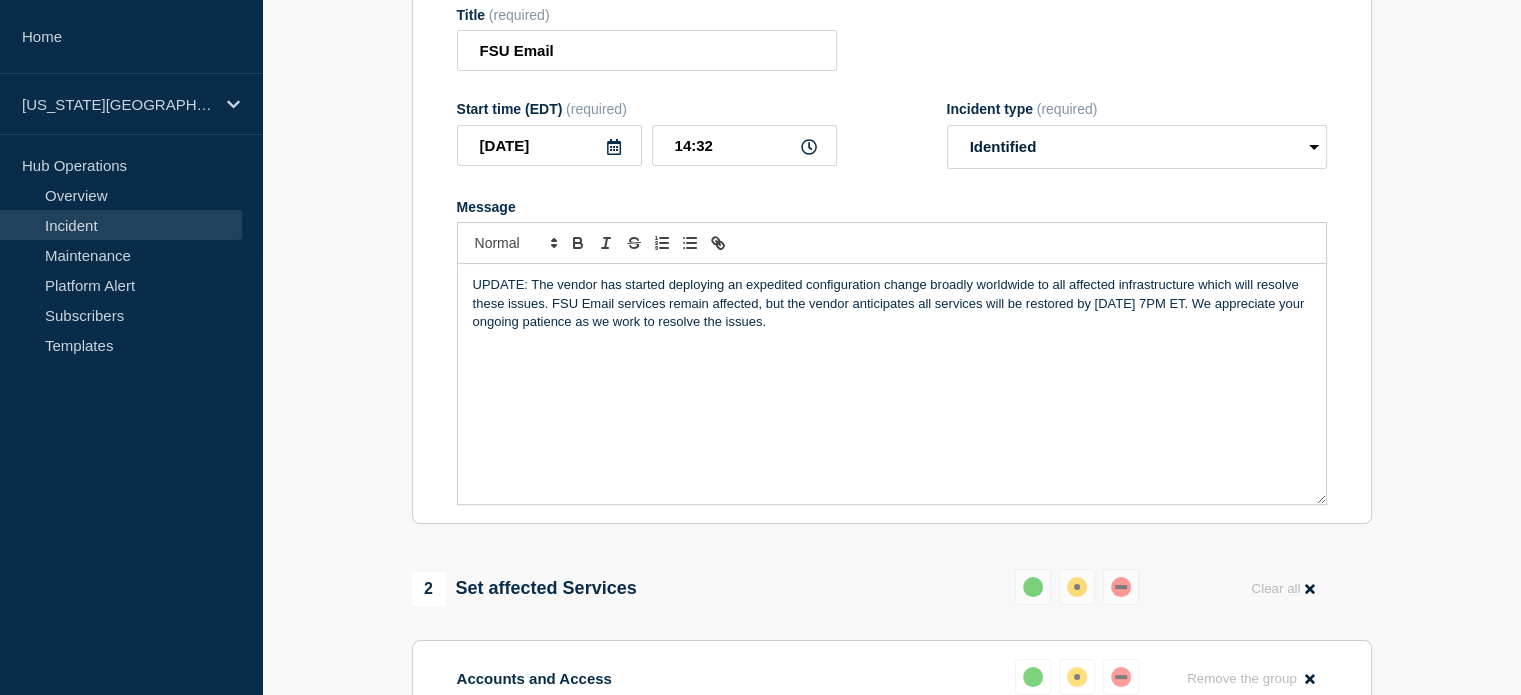 click on "UPDATE: The vendor has started deploying an expedited configuration change broadly worldwide to all affected infrastructure which will resolve these issues. FSU Email services remain affected, but the vendor anticipates all services will be restored by [DATE] 7PM ET. We appreciate your ongoing patience as we work to resolve the issues." at bounding box center [892, 303] 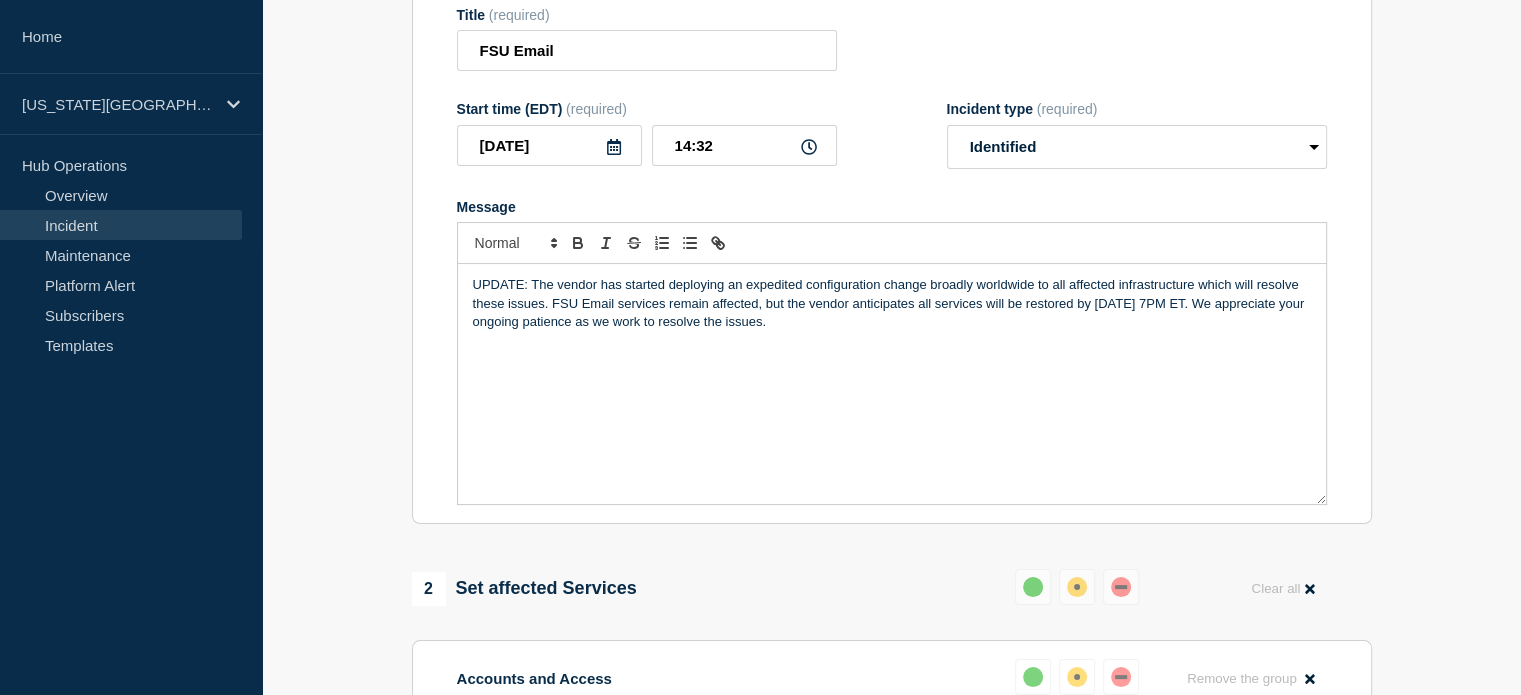 scroll, scrollTop: 200, scrollLeft: 0, axis: vertical 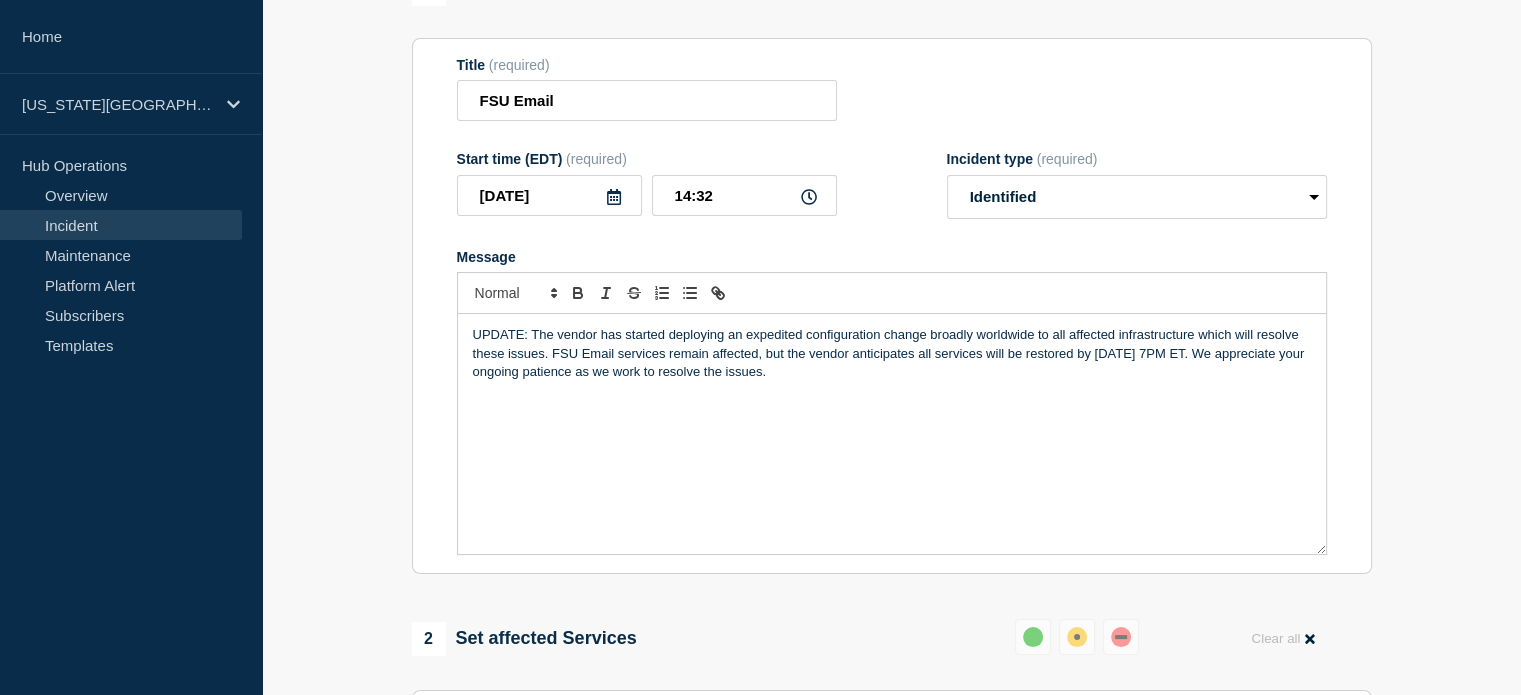 drag, startPoint x: 800, startPoint y: 379, endPoint x: 440, endPoint y: 315, distance: 365.64462 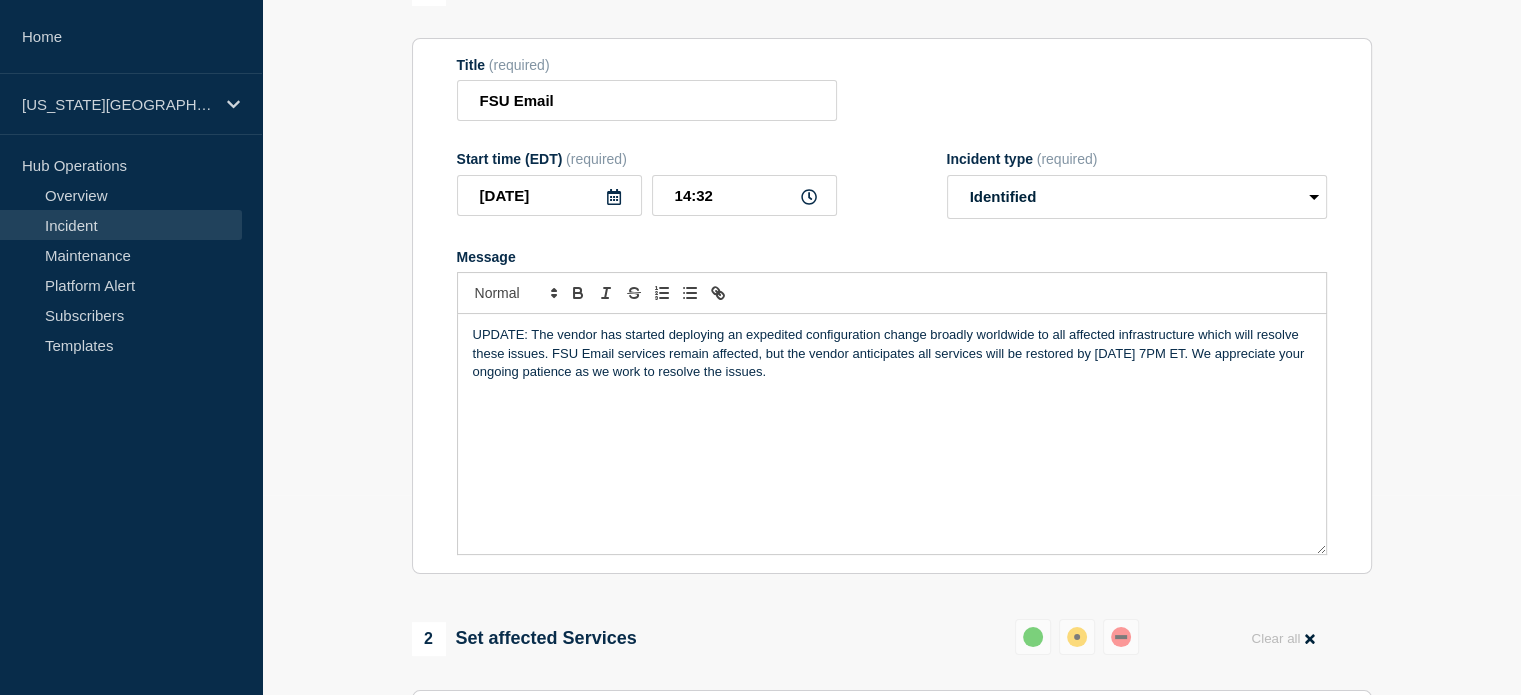 copy on "UPDATE: The vendor has started deploying an expedited configuration change broadly worldwide to all affected infrastructure which will resolve these issues. FSU Email services remain affected, but the vendor anticipates all services will be restored by [DATE] 7PM ET. We appreciate your ongoing patience as we work to resolve the issues." 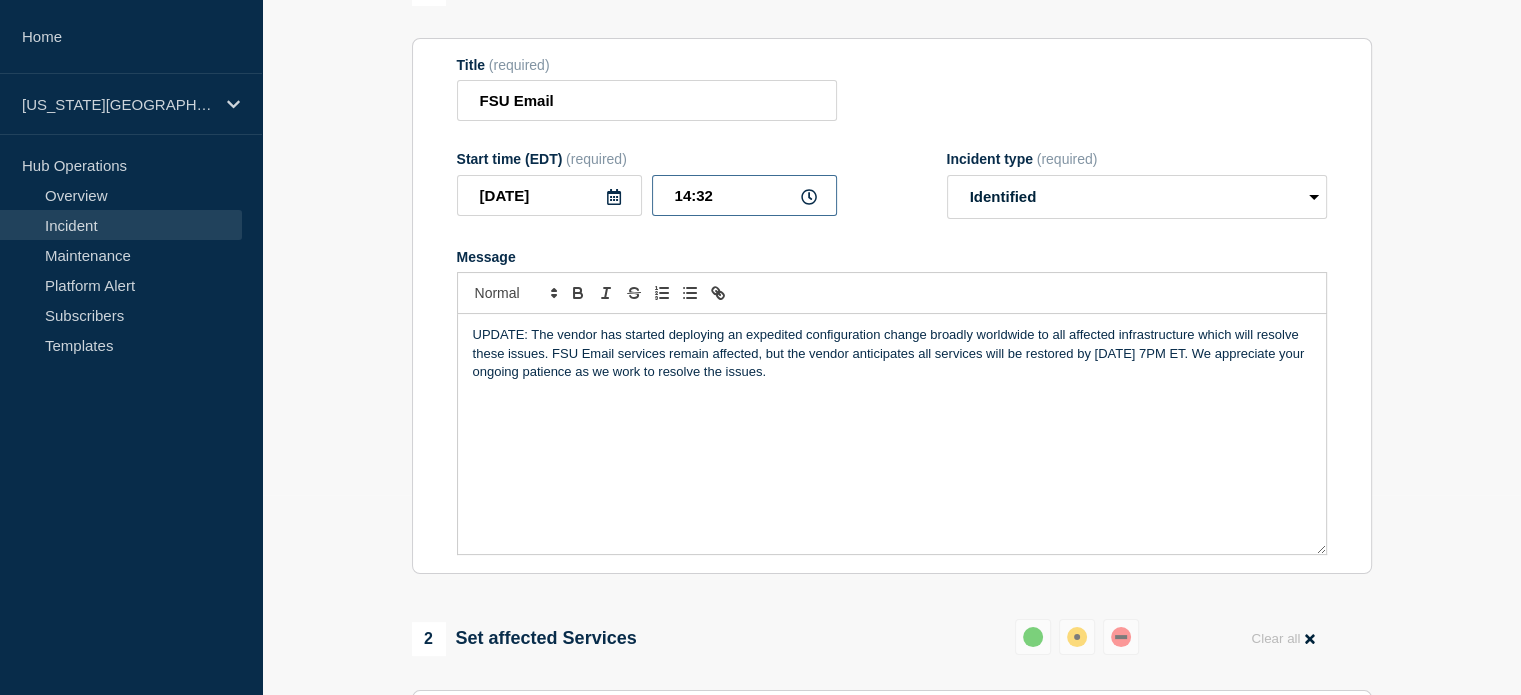 drag, startPoint x: 723, startPoint y: 203, endPoint x: 696, endPoint y: 222, distance: 33.01515 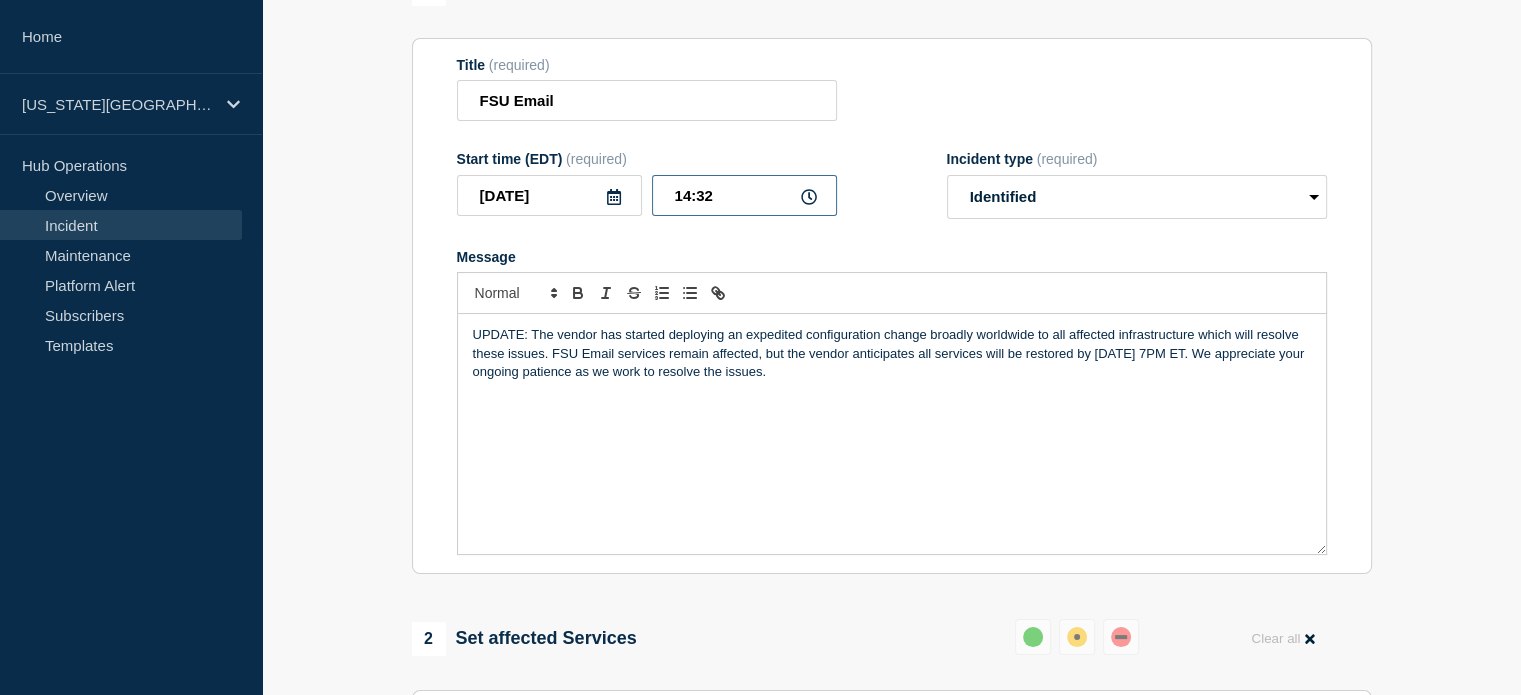 click on "14:32" at bounding box center (744, 195) 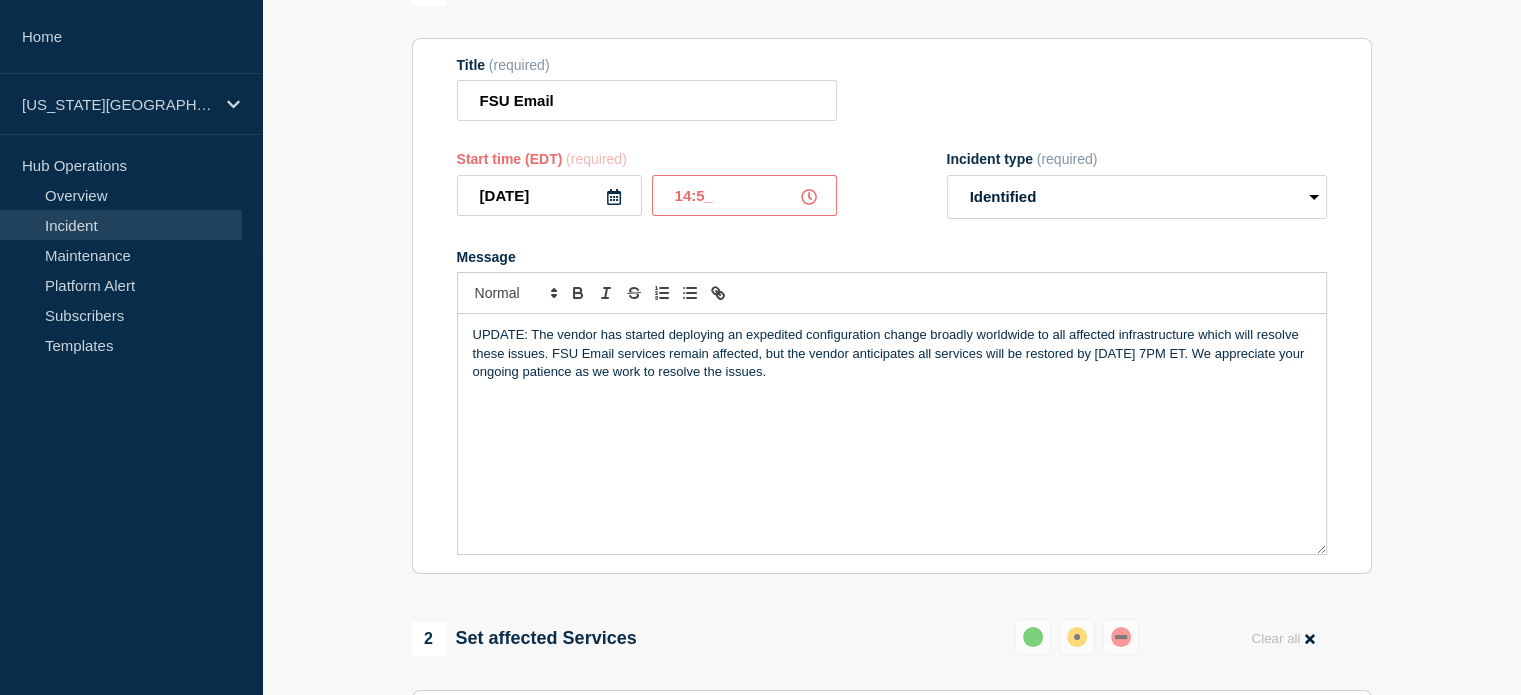 type on "14:50" 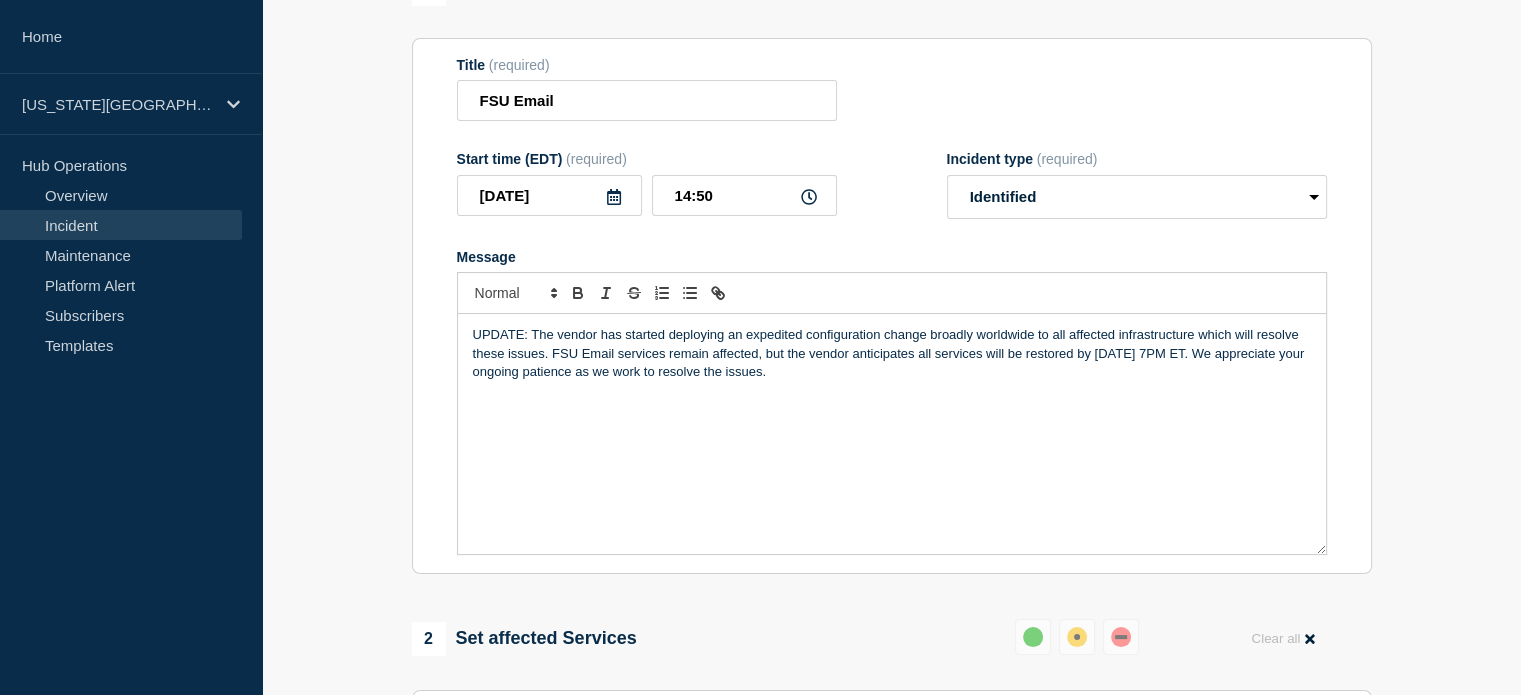click on "Title  (required) FSU Email Start time (EDT)  (required) [DATE] 14:50 Incident type  (required) Select option Investigating Identified Monitoring Resolved Message  UPDATE: The vendor has started deploying an expedited configuration change broadly worldwide to all affected infrastructure which will resolve these issues. FSU Email services remain affected, but the vendor anticipates all services will be restored by [DATE] 7PM ET. We appreciate your ongoing patience as we work to resolve the issues." at bounding box center (892, 306) 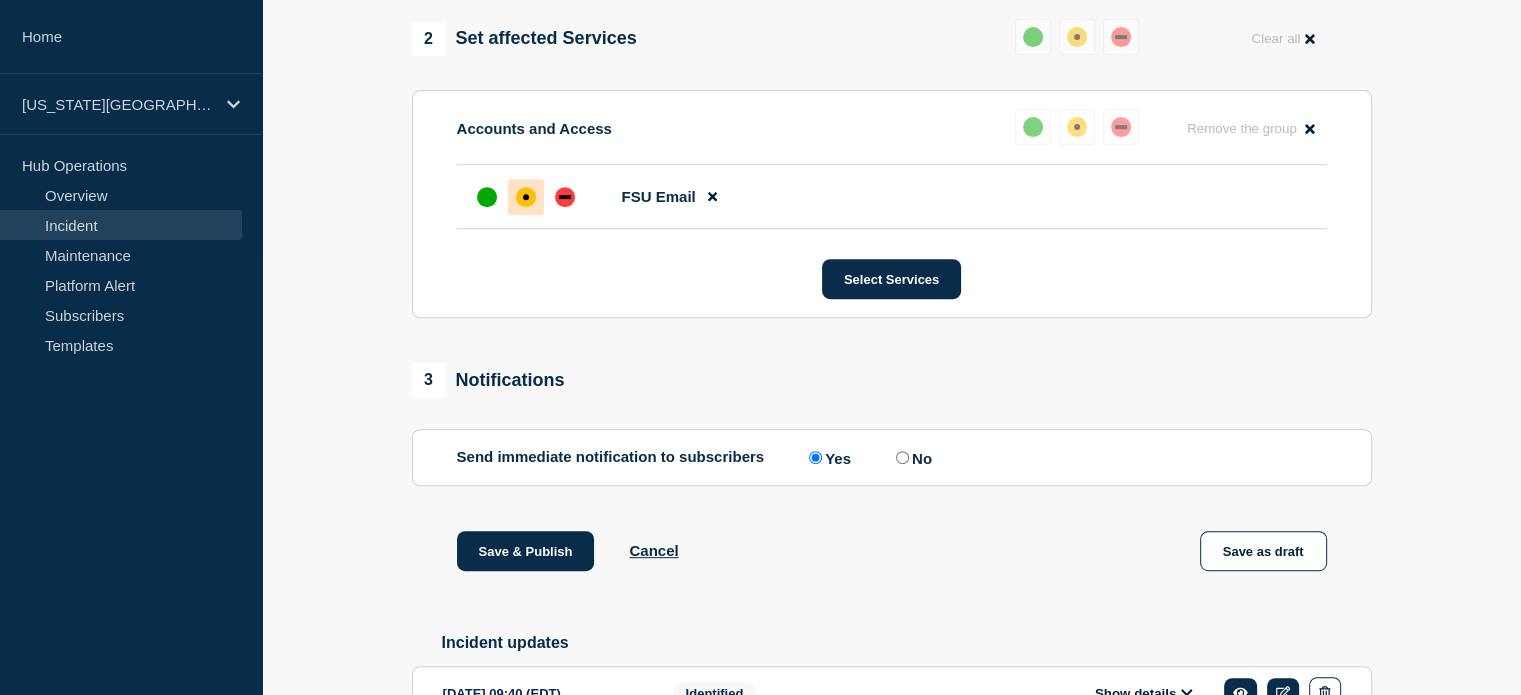 scroll, scrollTop: 900, scrollLeft: 0, axis: vertical 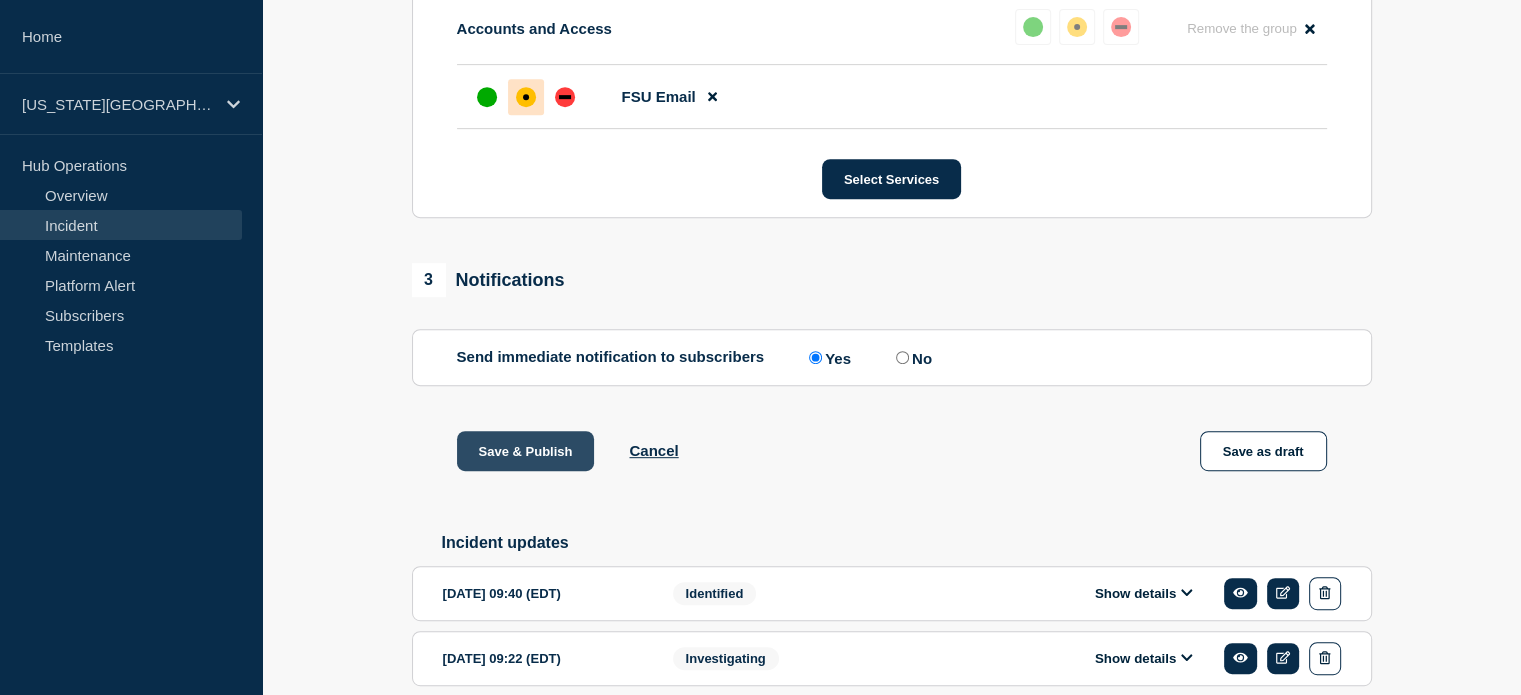 click on "Save & Publish" at bounding box center [526, 451] 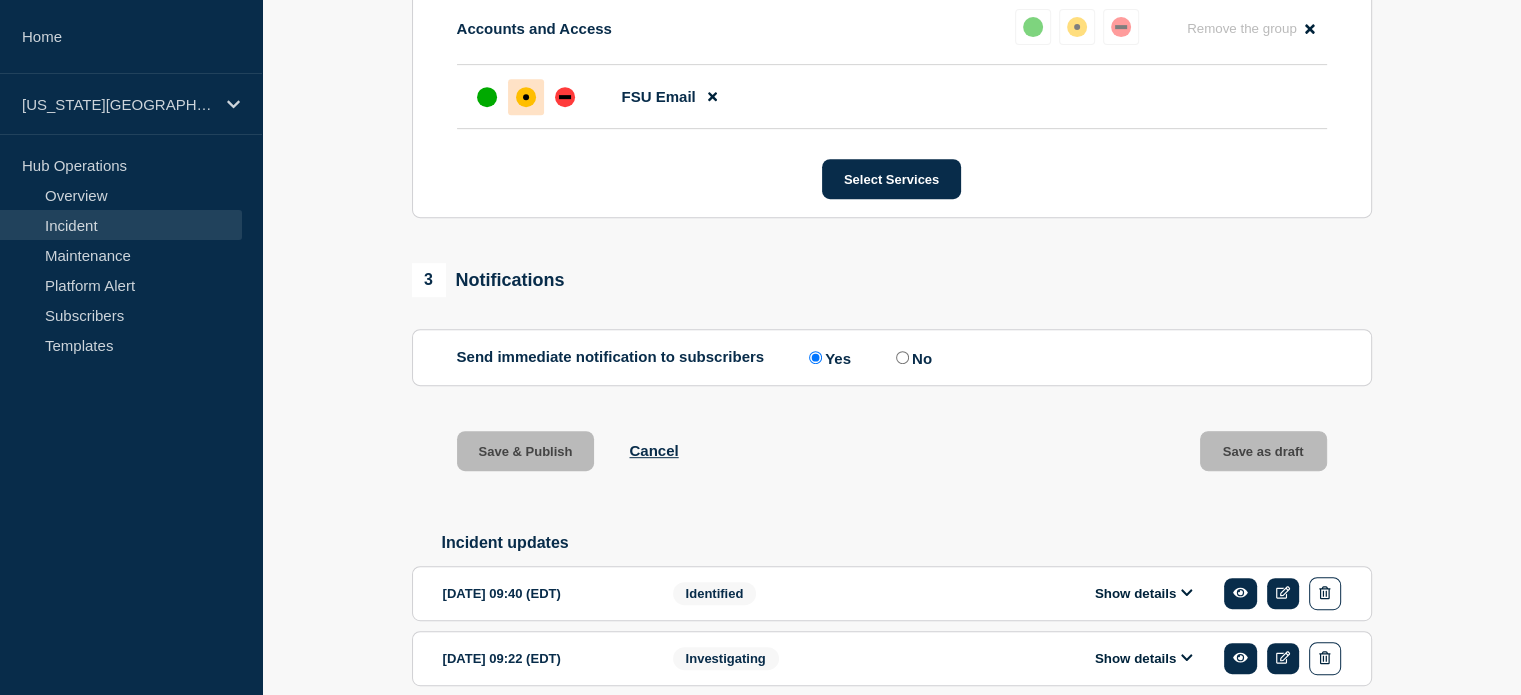 scroll, scrollTop: 942, scrollLeft: 0, axis: vertical 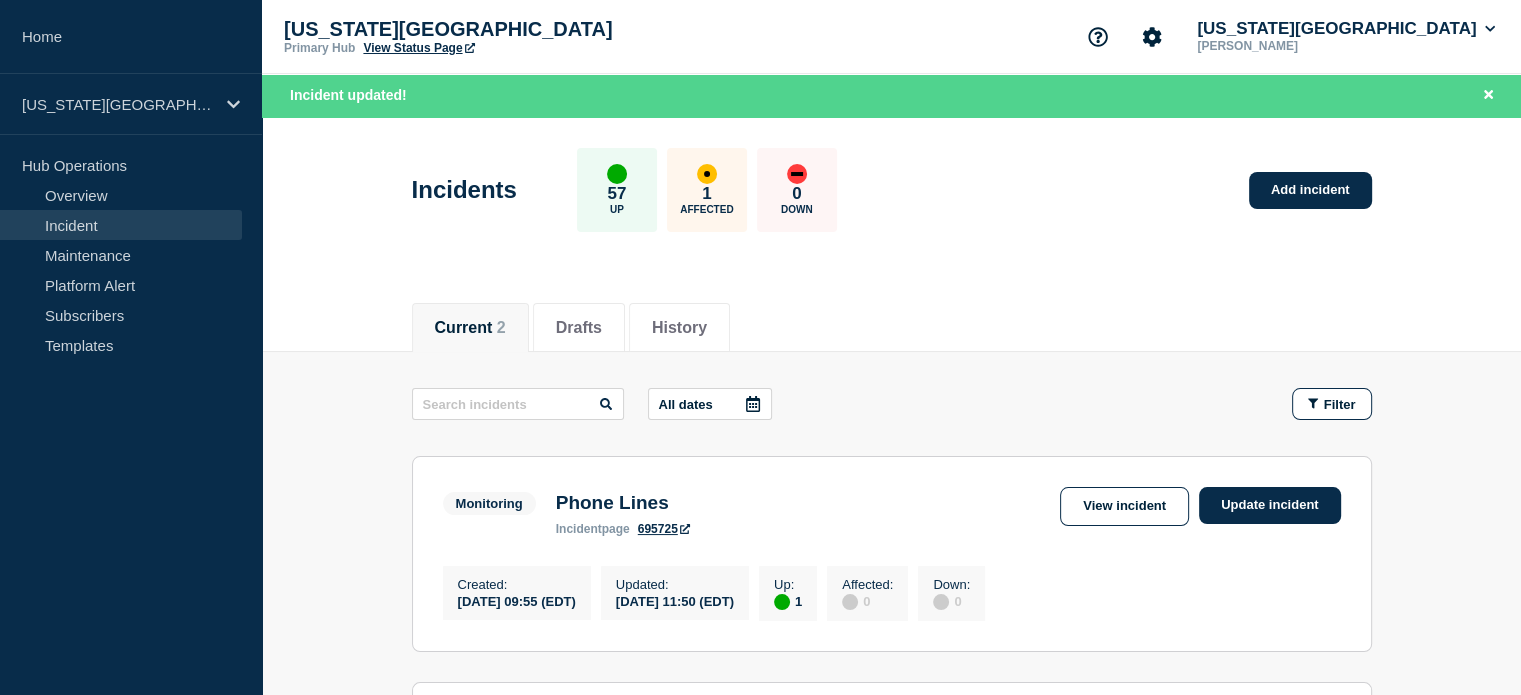 click on "View Status Page" at bounding box center (418, 48) 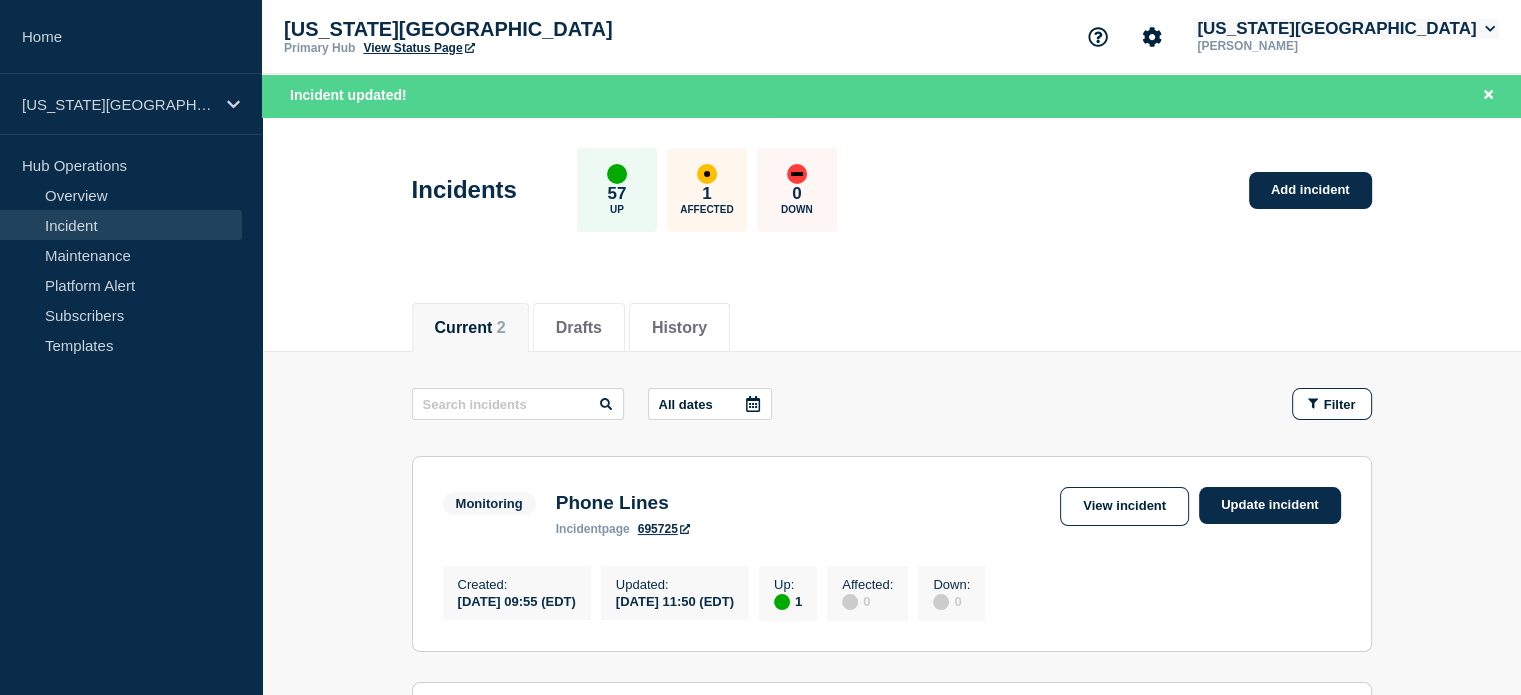 click on "[US_STATE][GEOGRAPHIC_DATA]" 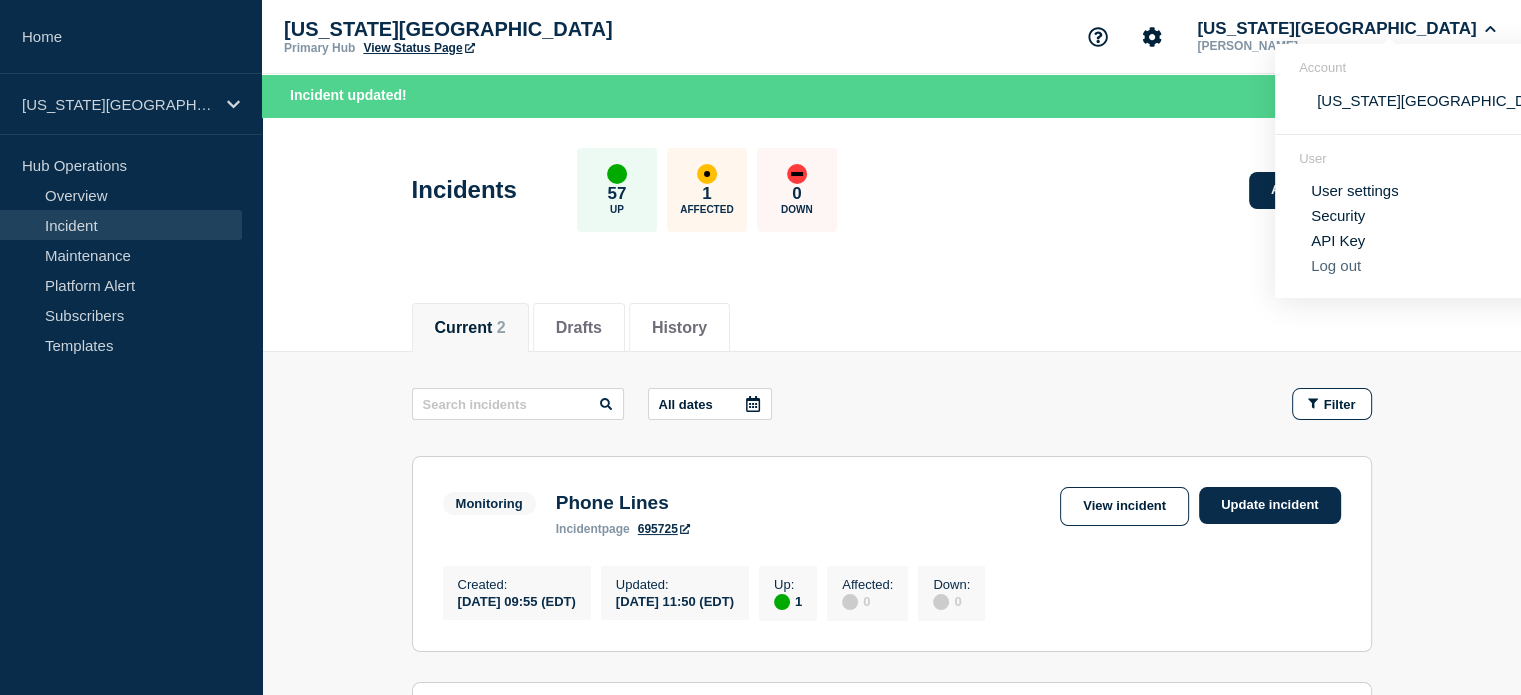 click on "Log out" at bounding box center [1336, 265] 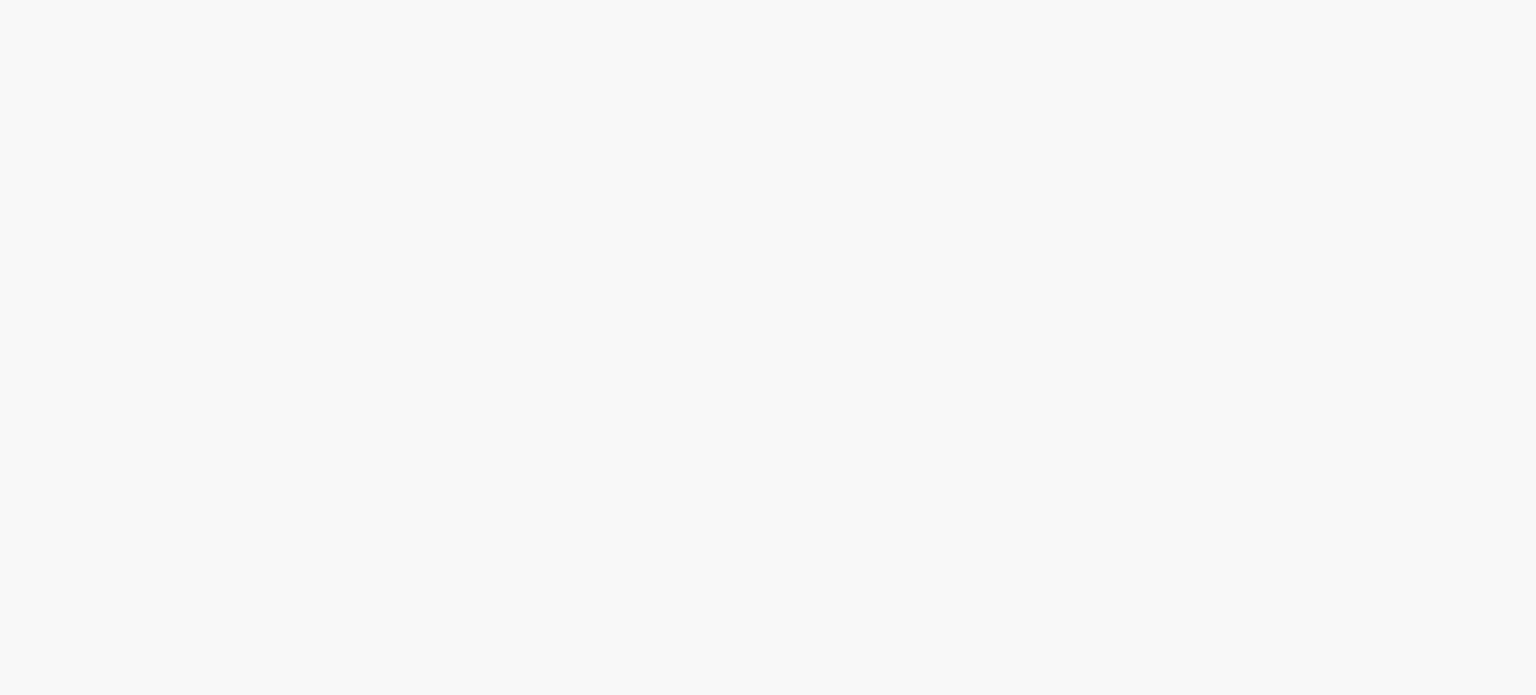 scroll, scrollTop: 0, scrollLeft: 0, axis: both 